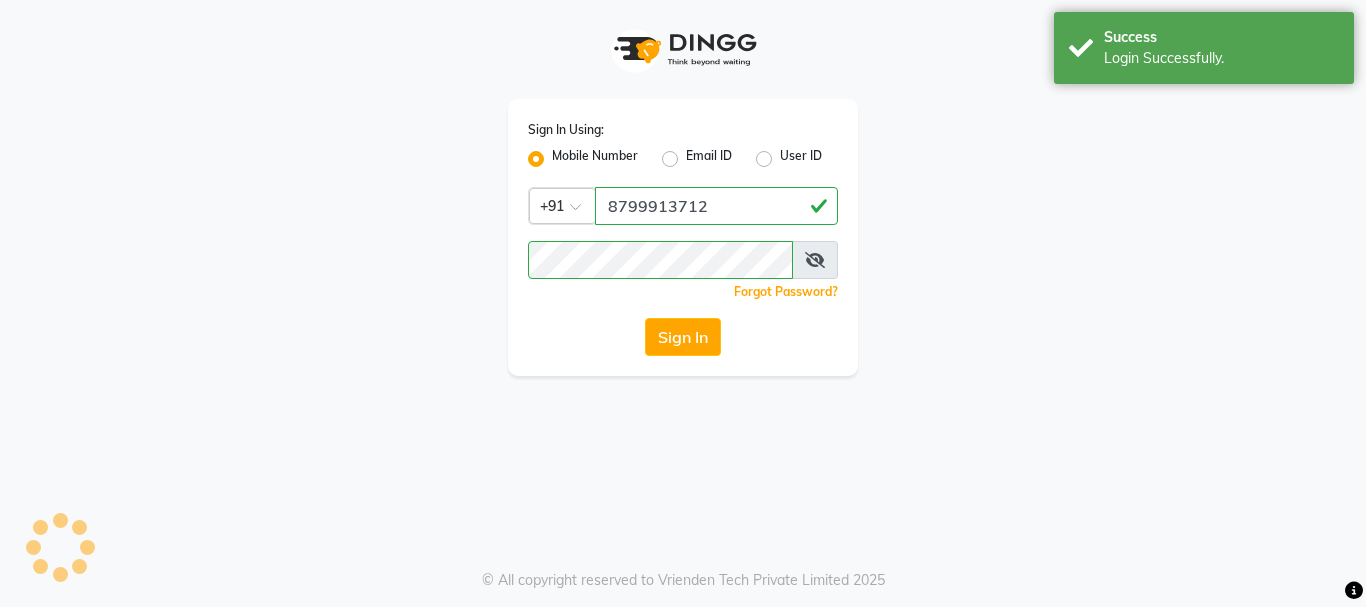 scroll, scrollTop: 0, scrollLeft: 0, axis: both 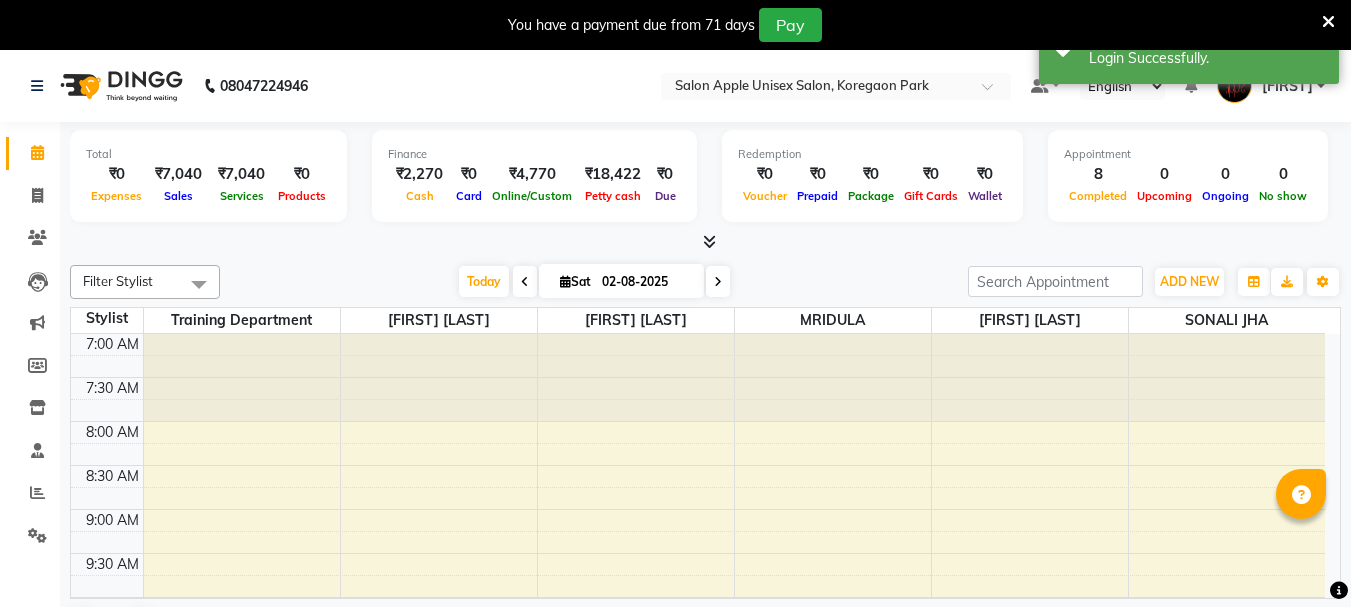 click on "08047224946 Select Location × Salon Apple Unisex Salon, Koregaon Park Default Panel My Panel English ENGLISH Español العربية मराठी हिंदी ગુજરાતી தமிழ் 中文 Notifications nothing to show Reema Manage Profile Change Password Sign out  Version:3.15.3" 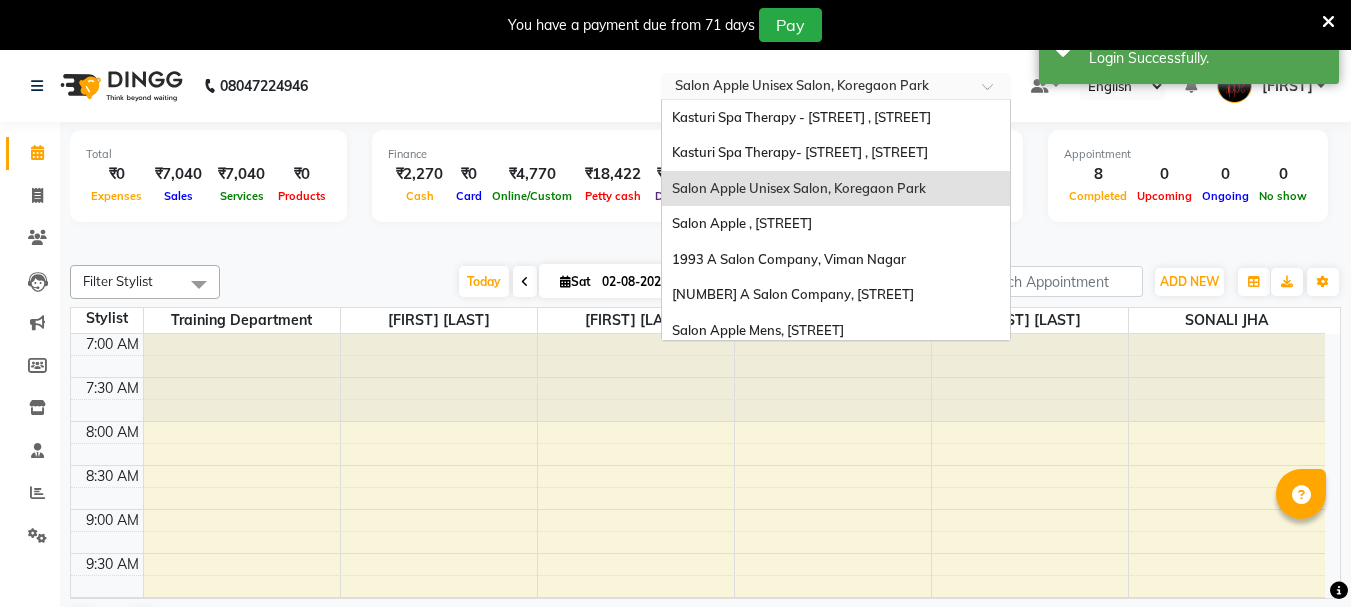 click at bounding box center [816, 88] 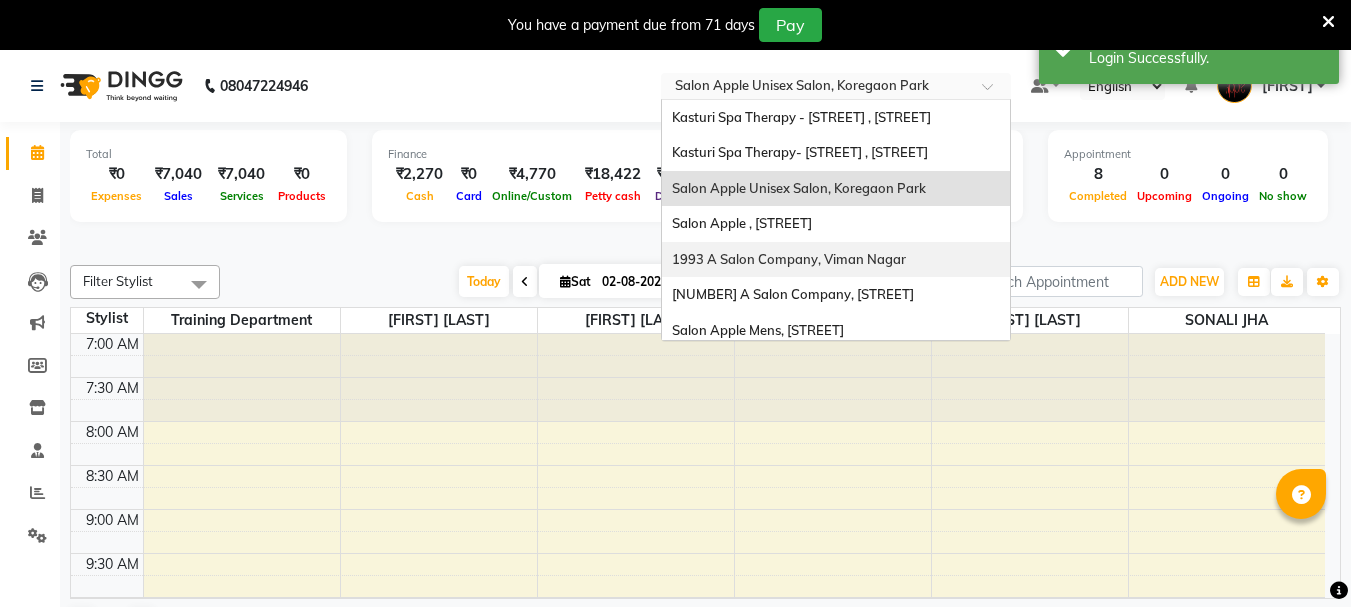 click on "1993 A Salon Company, Viman Nagar" at bounding box center (789, 259) 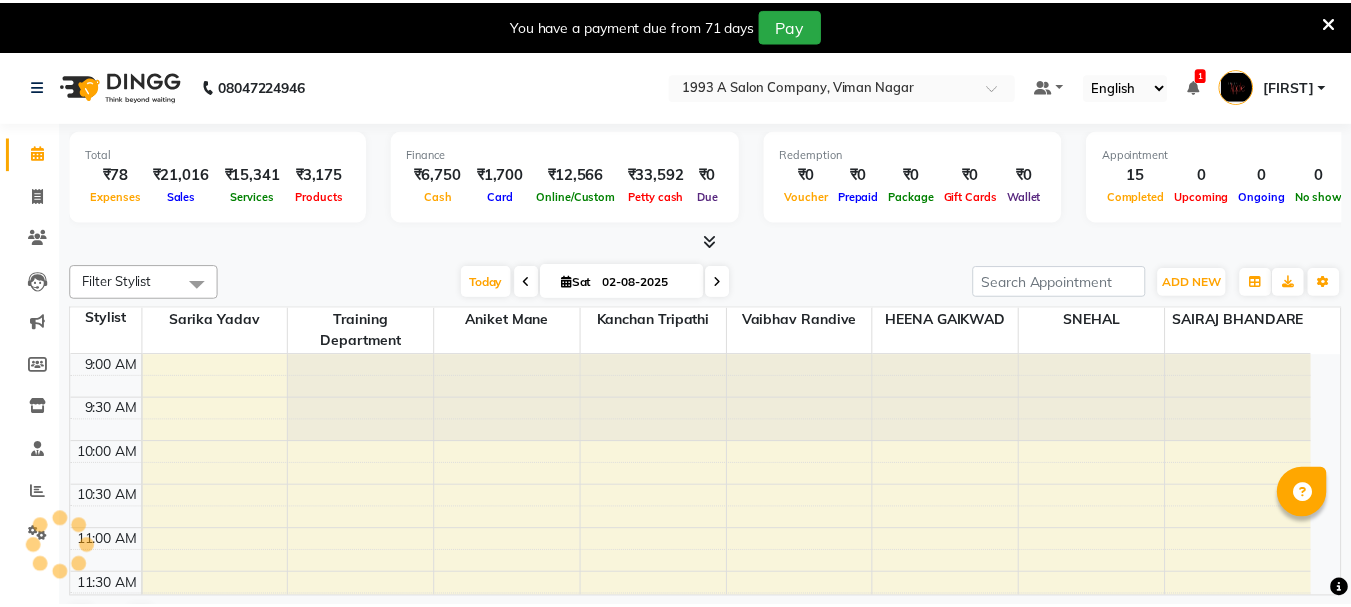 scroll, scrollTop: 0, scrollLeft: 0, axis: both 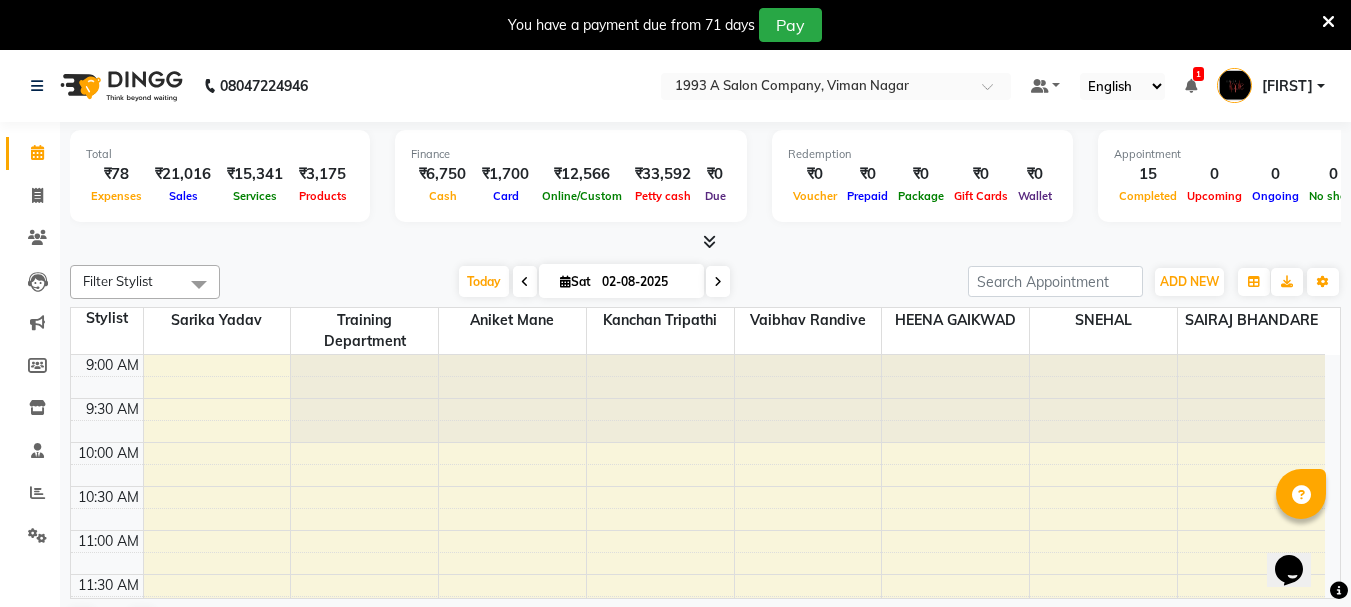 click at bounding box center (1328, 22) 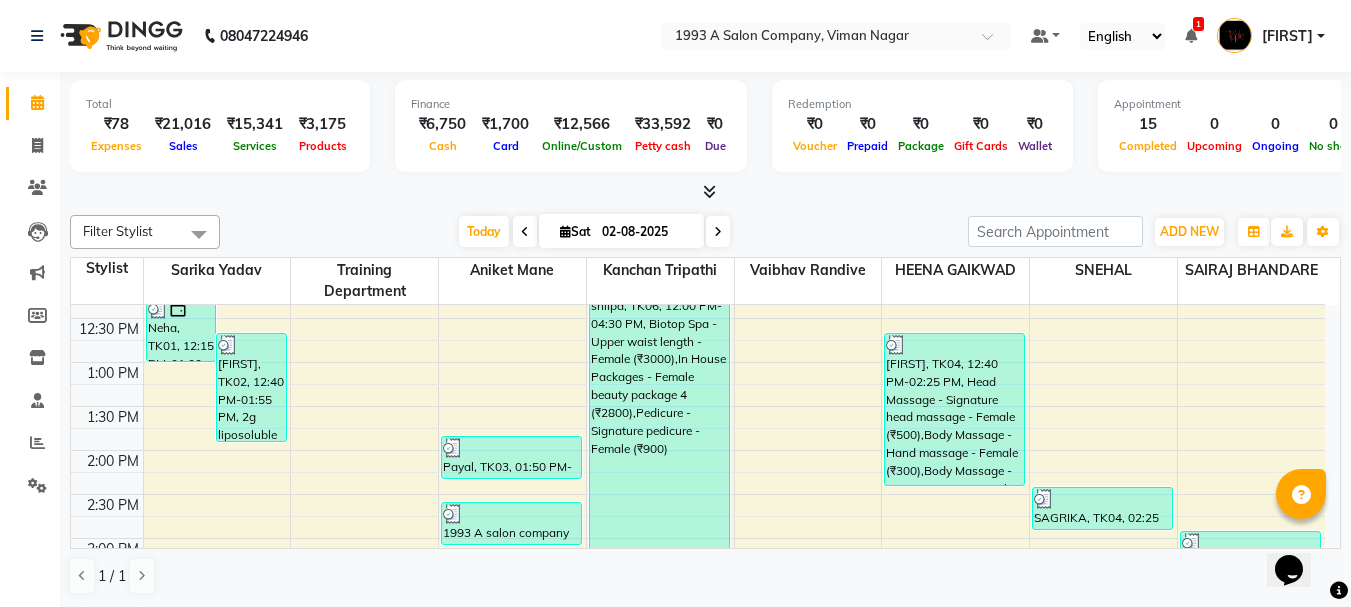 scroll, scrollTop: 300, scrollLeft: 0, axis: vertical 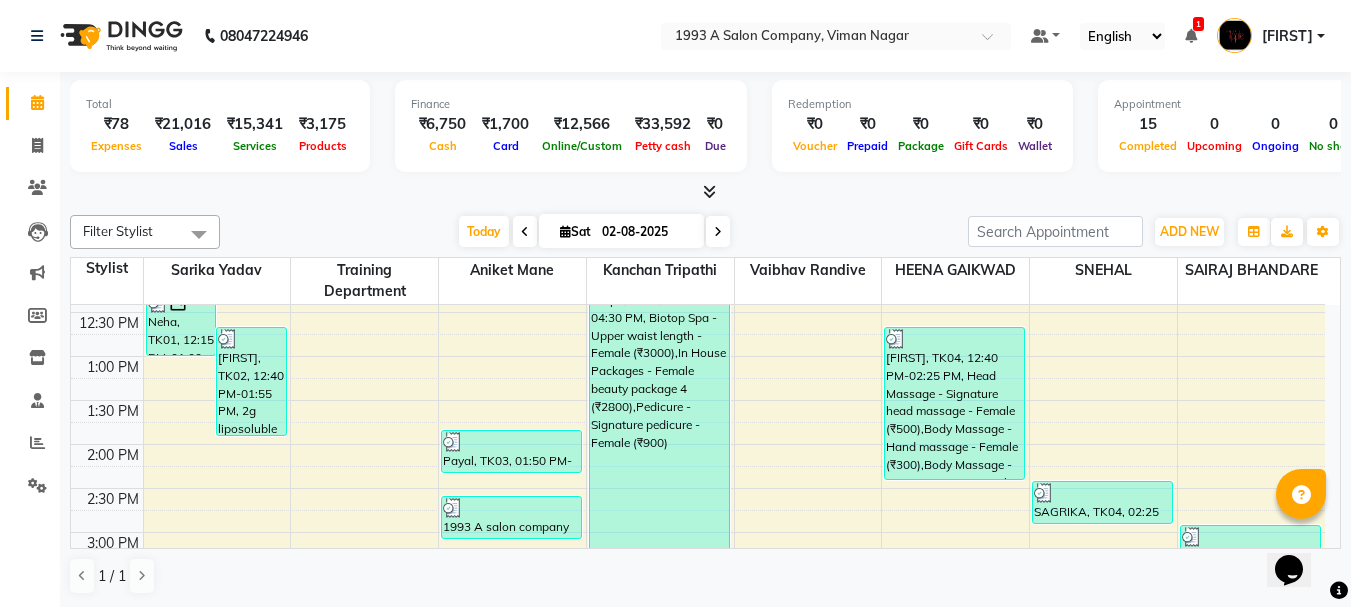click at bounding box center (709, 191) 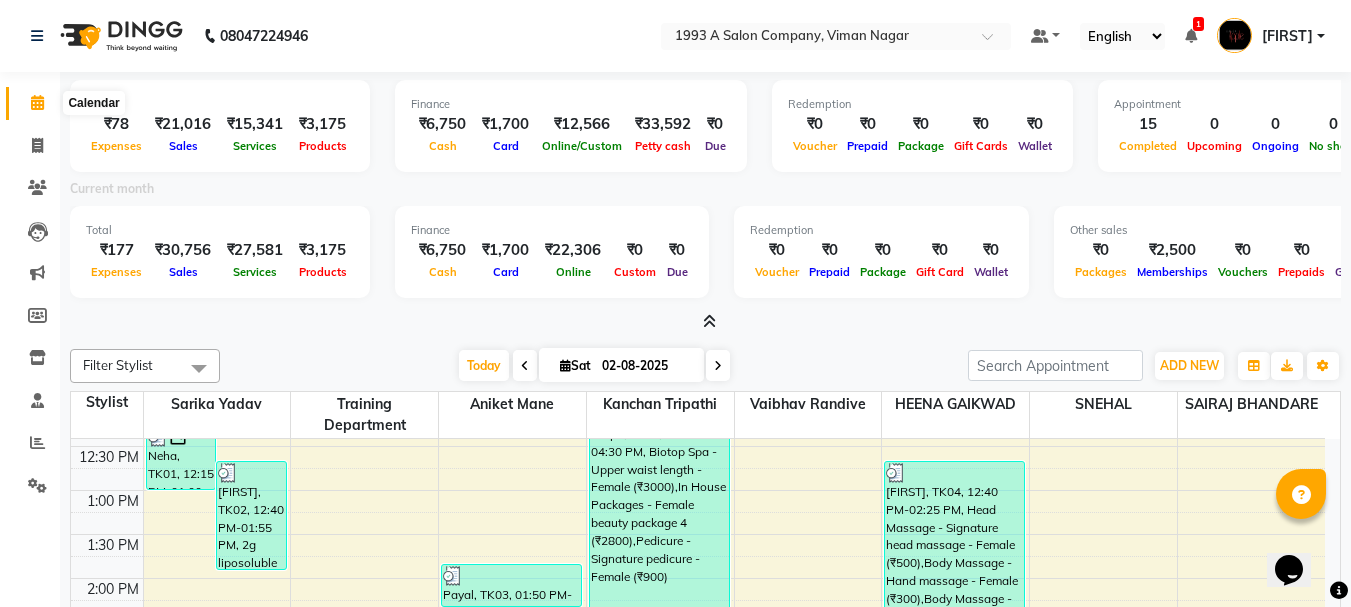 click 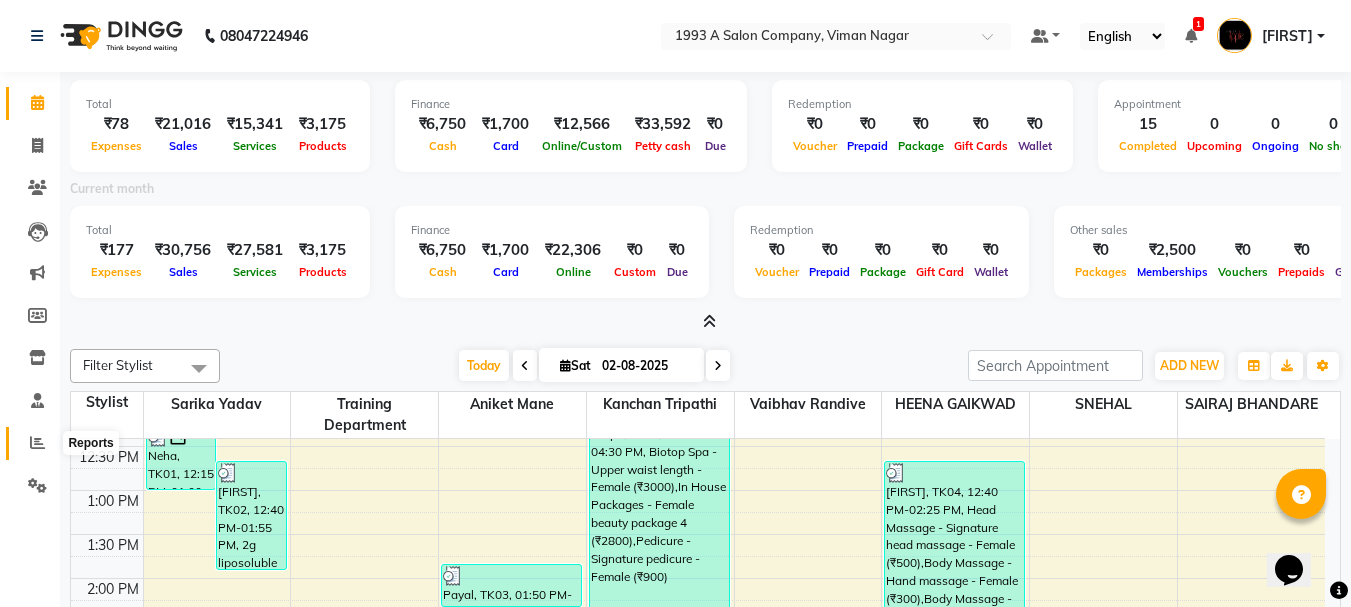 click 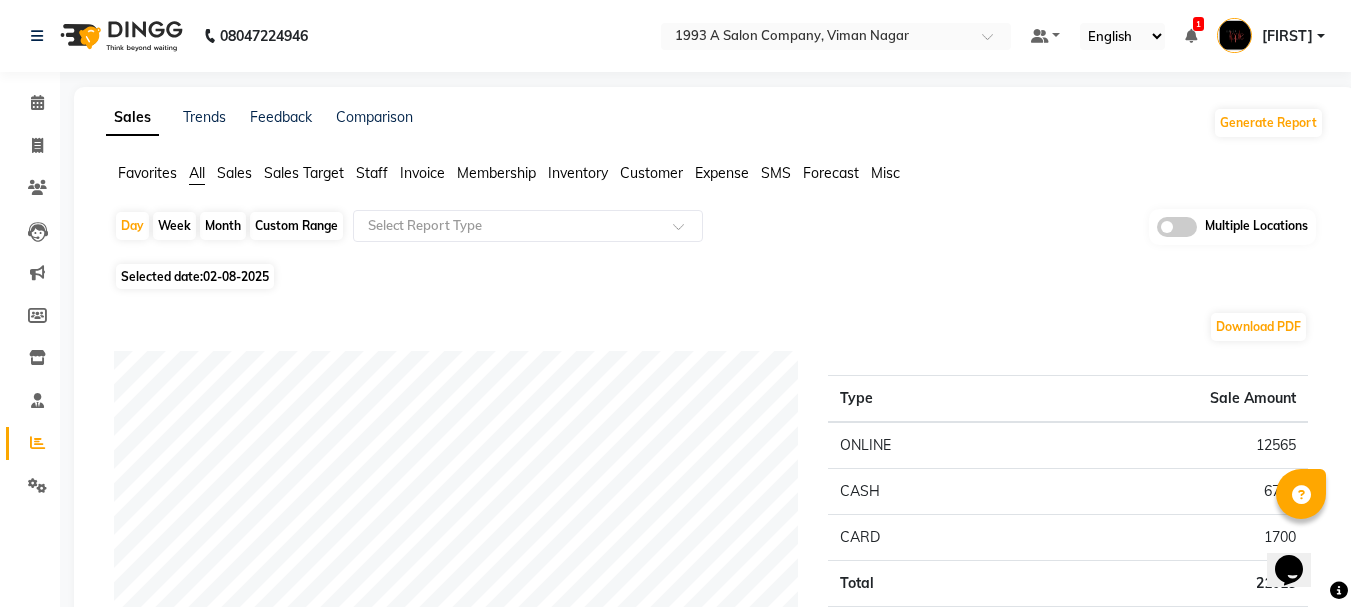 click on "Day   Week   Month   Custom Range  Select Report Type Multiple Locations" 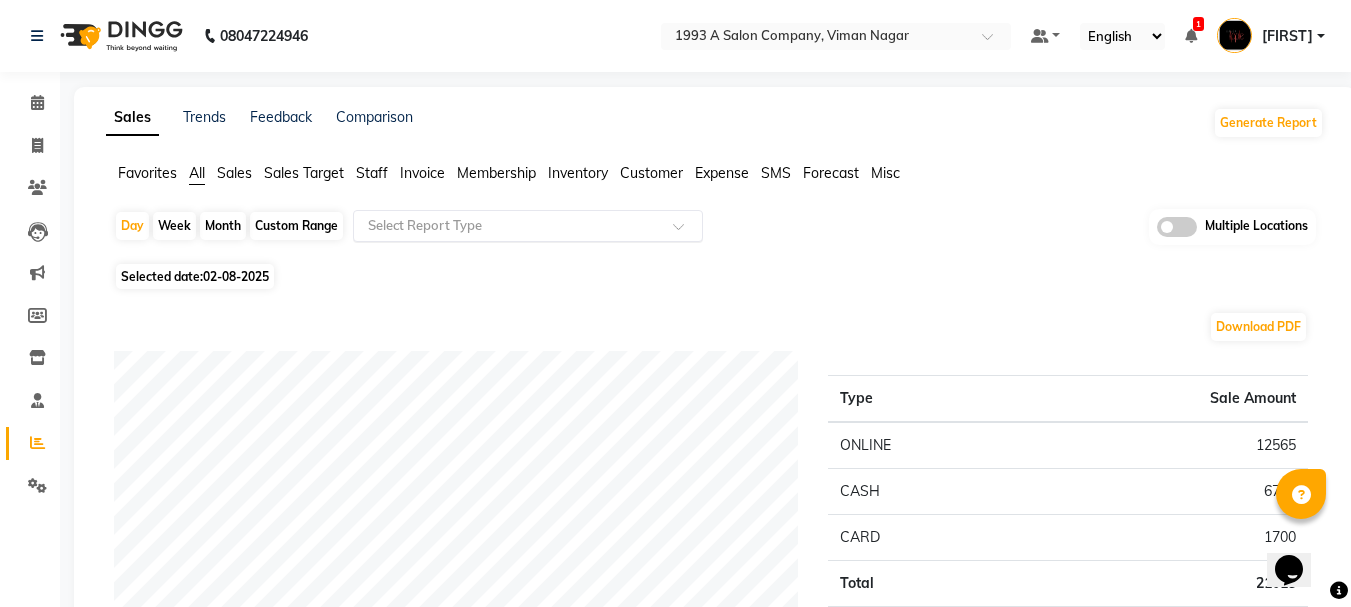 click 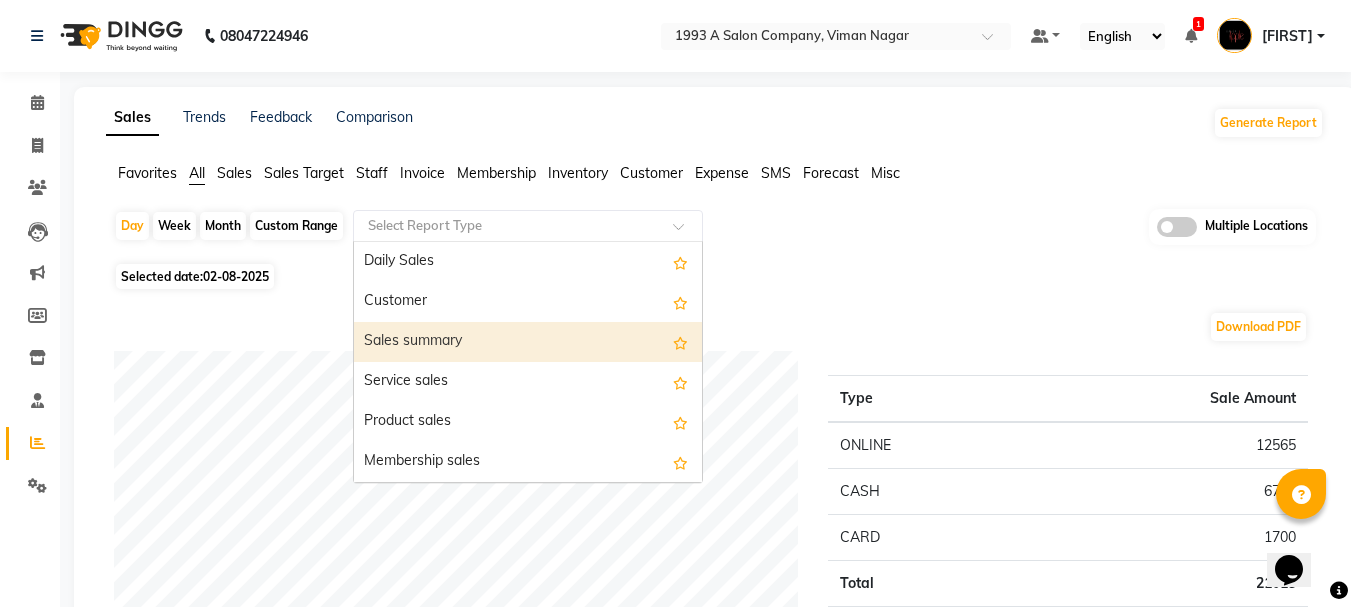 click on "Sales summary" at bounding box center (528, 342) 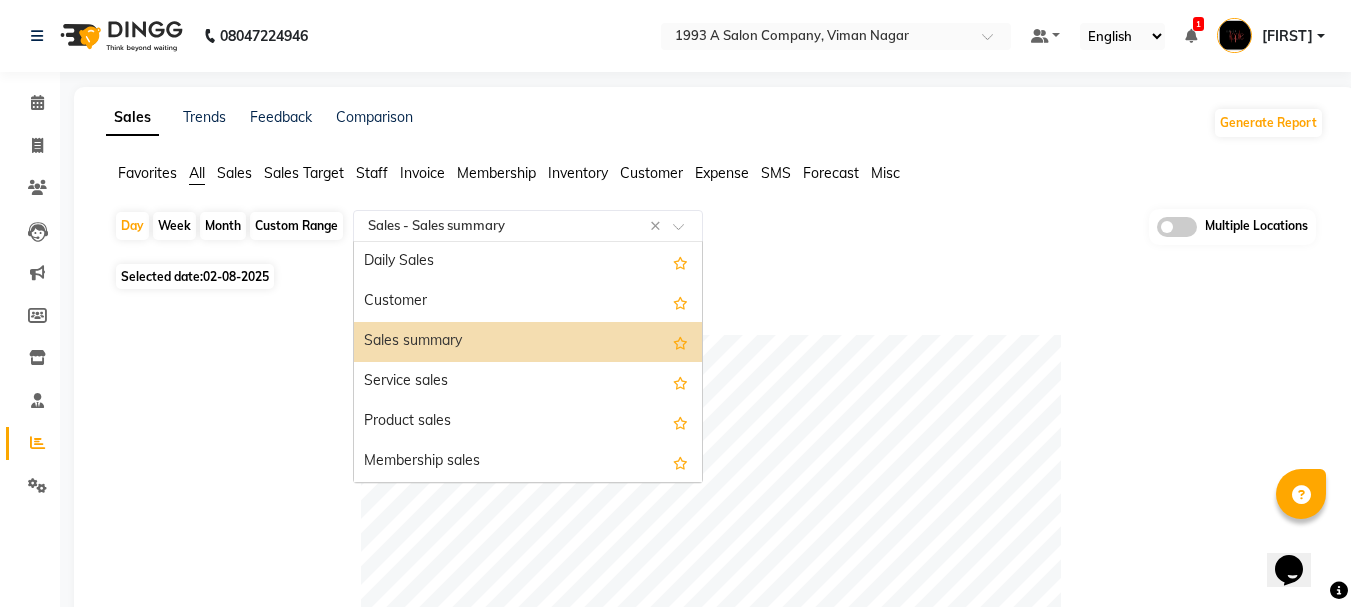 click 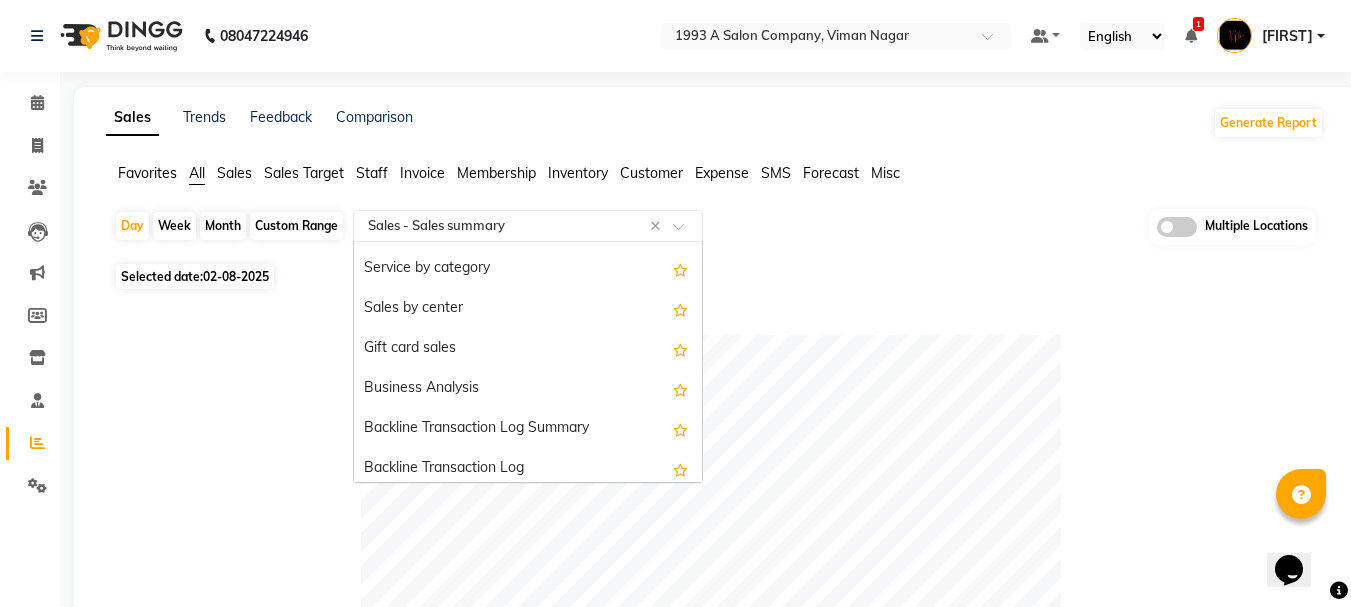 scroll, scrollTop: 400, scrollLeft: 0, axis: vertical 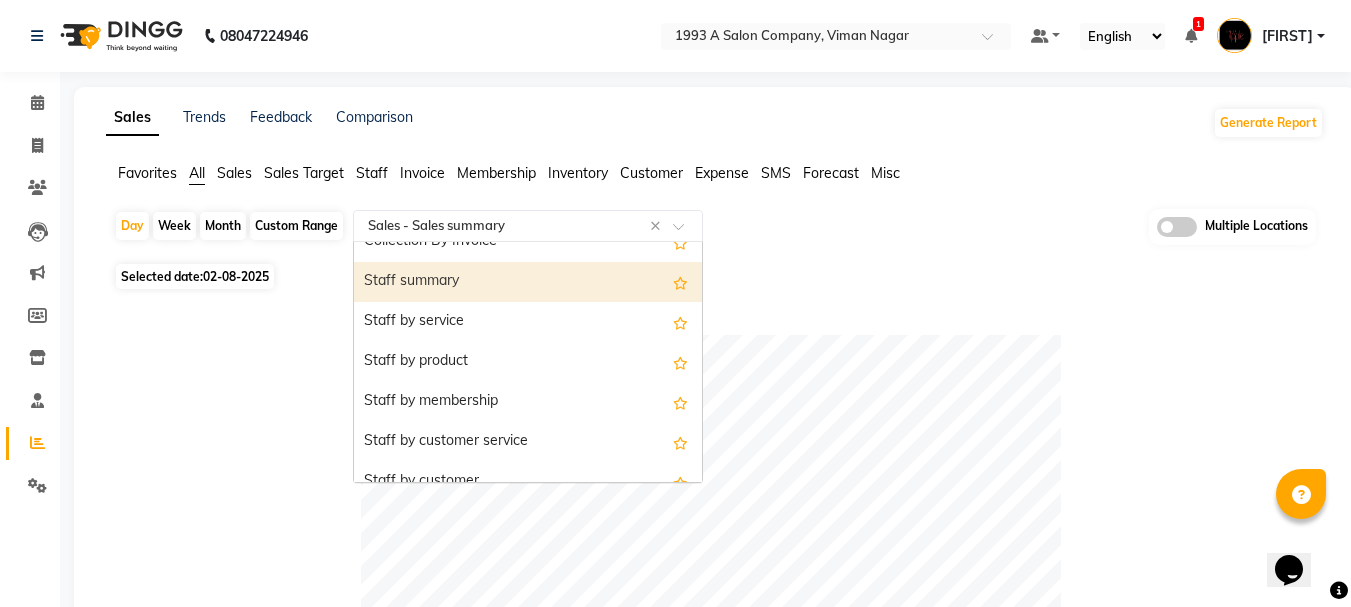 click on "Staff summary" at bounding box center [528, 282] 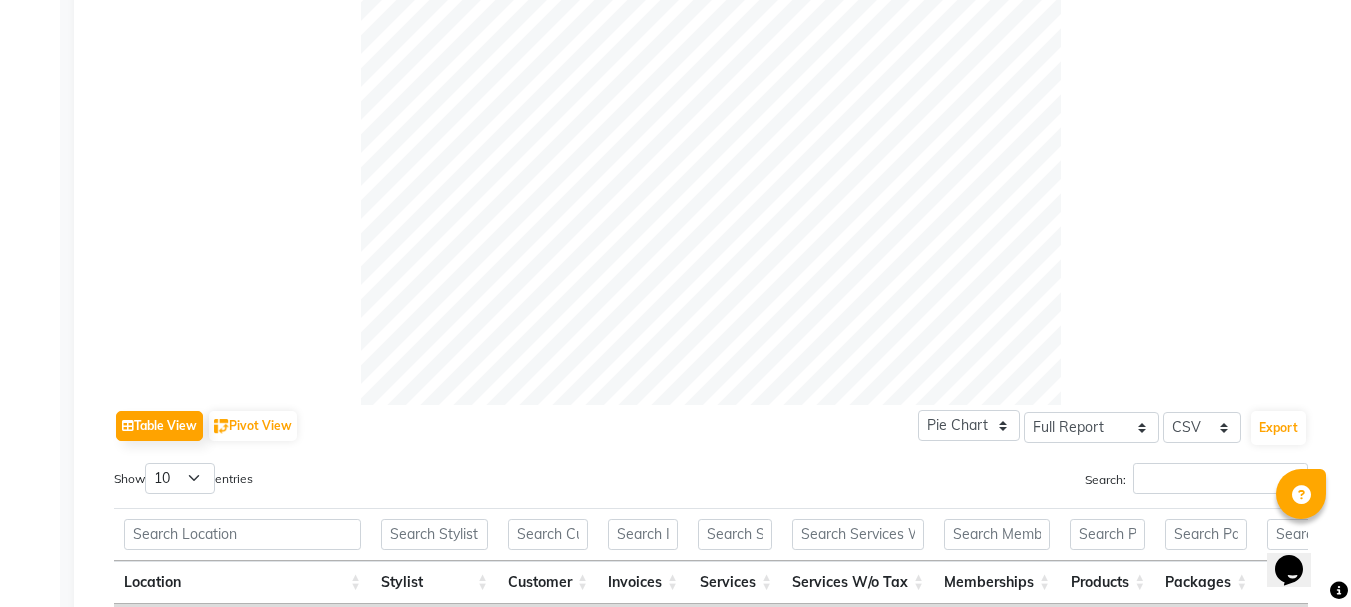 scroll, scrollTop: 130, scrollLeft: 0, axis: vertical 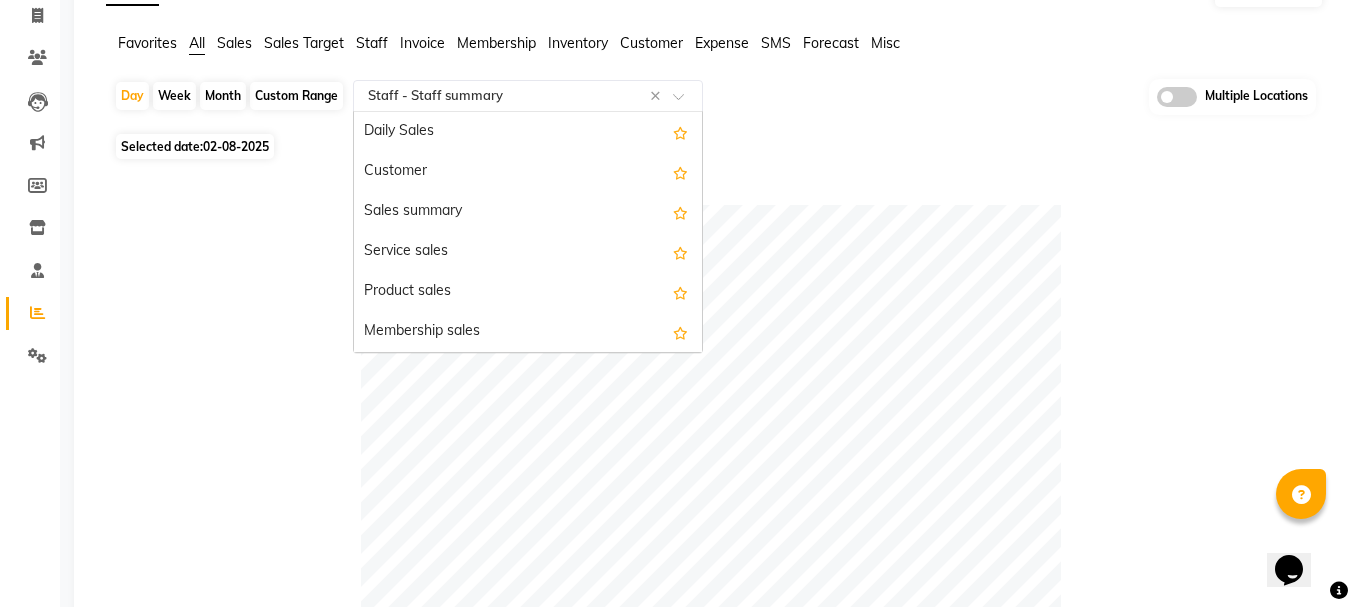 click 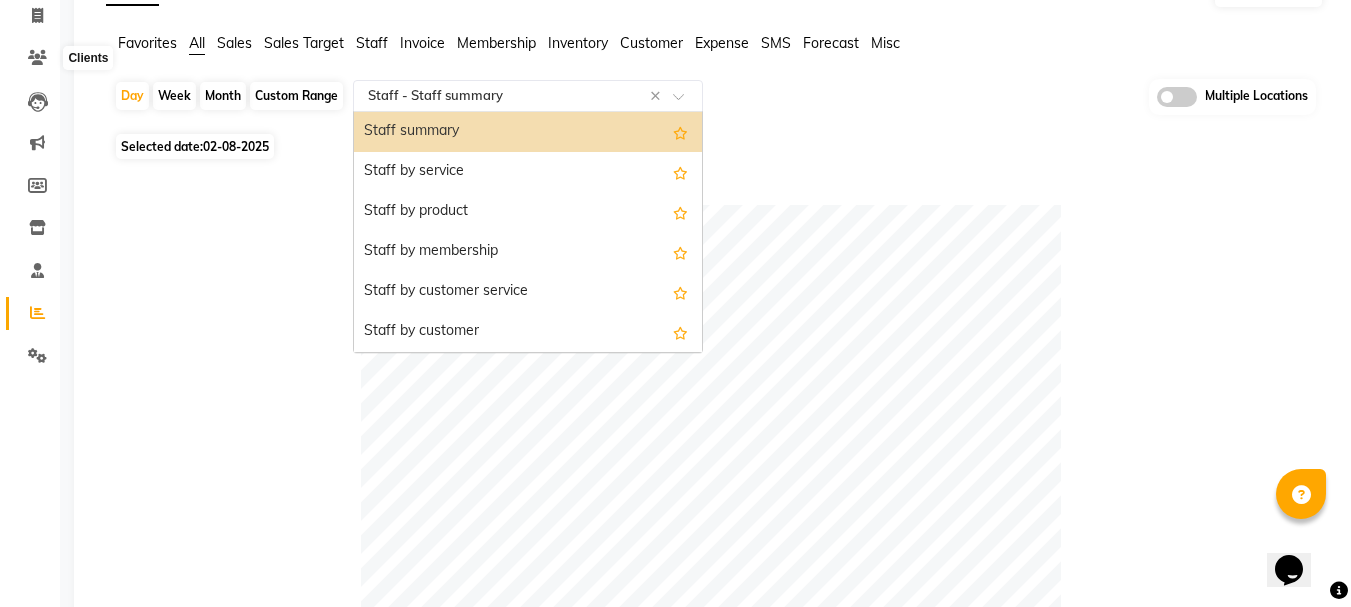 scroll, scrollTop: 0, scrollLeft: 0, axis: both 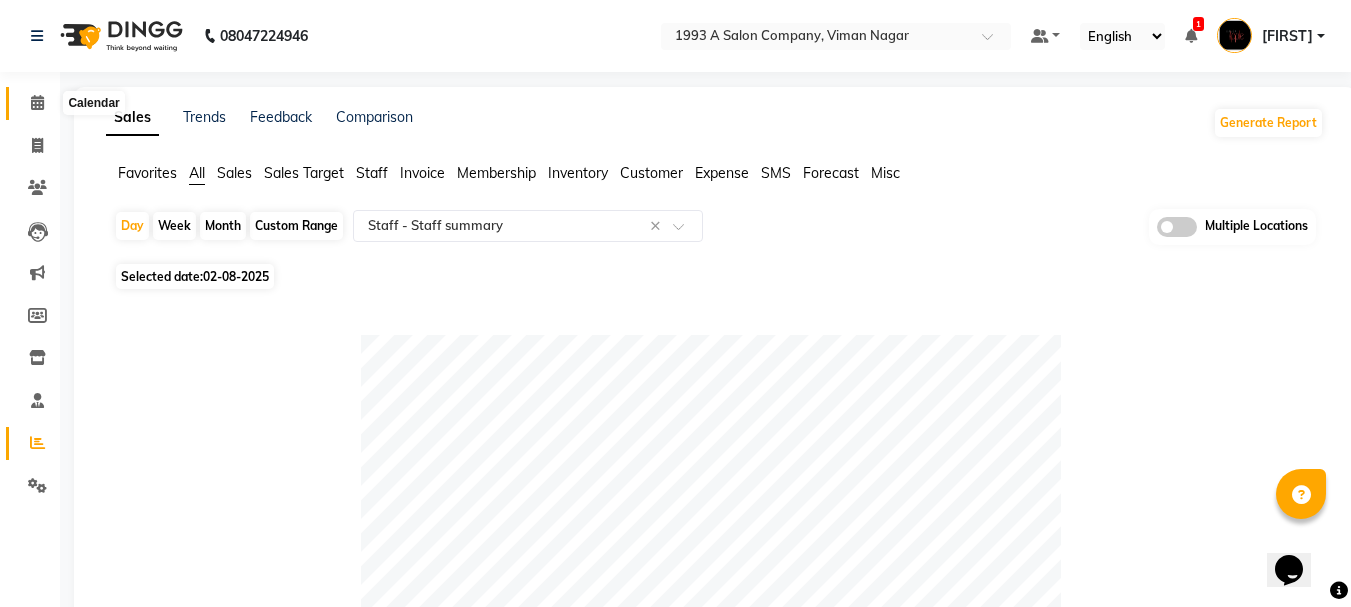 click 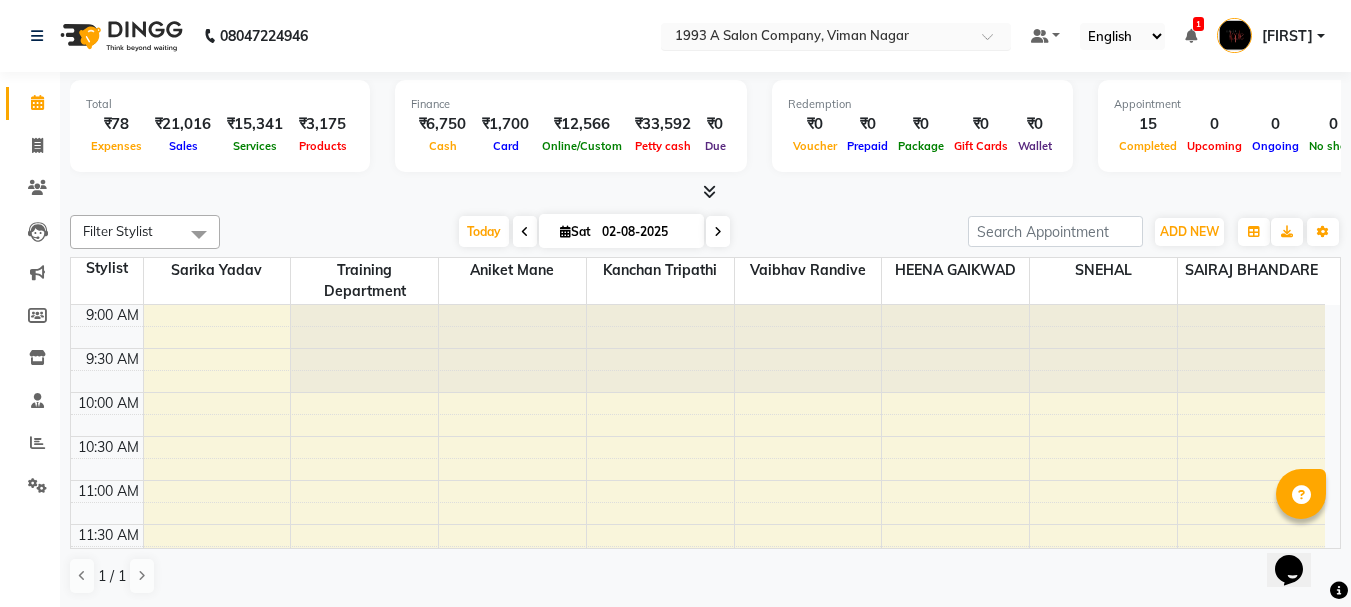 click at bounding box center [816, 38] 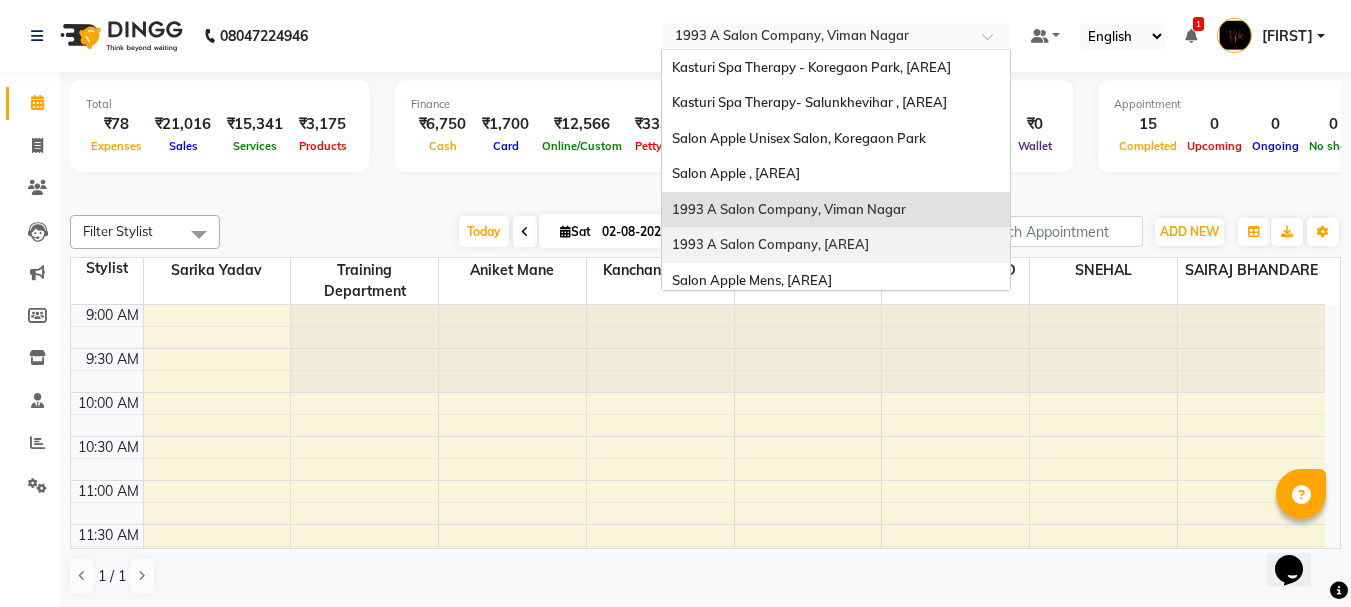 click on "1993 A Salon Company, [AREA]" at bounding box center [836, 245] 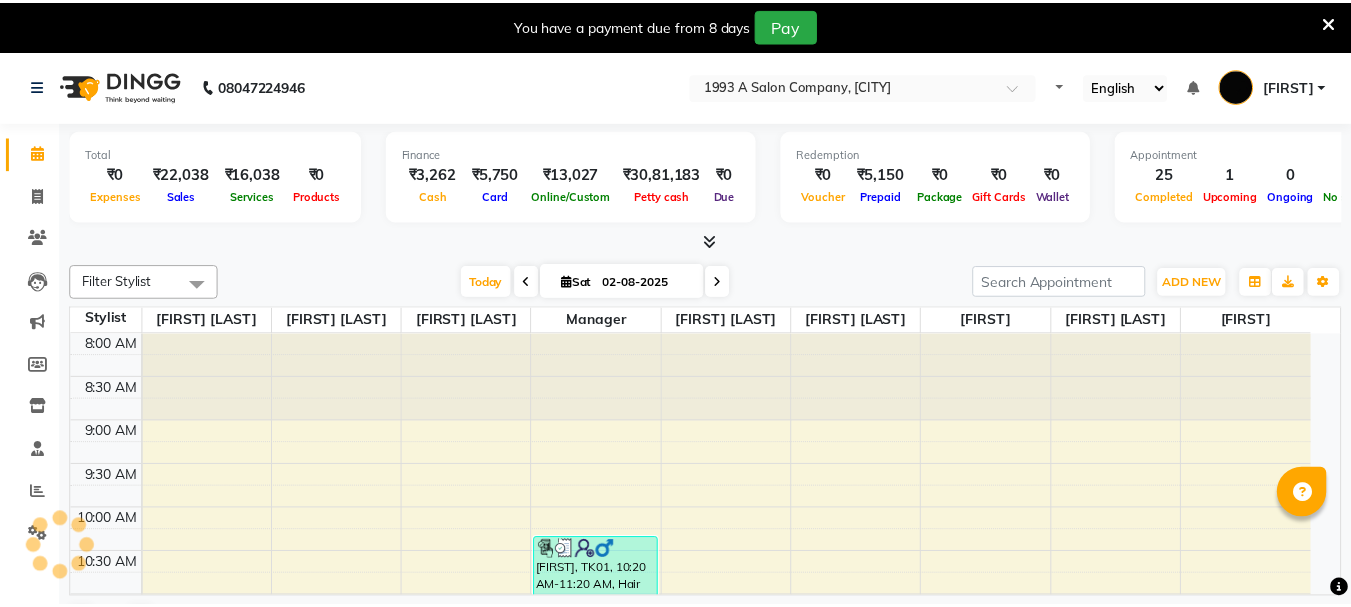 scroll, scrollTop: 0, scrollLeft: 0, axis: both 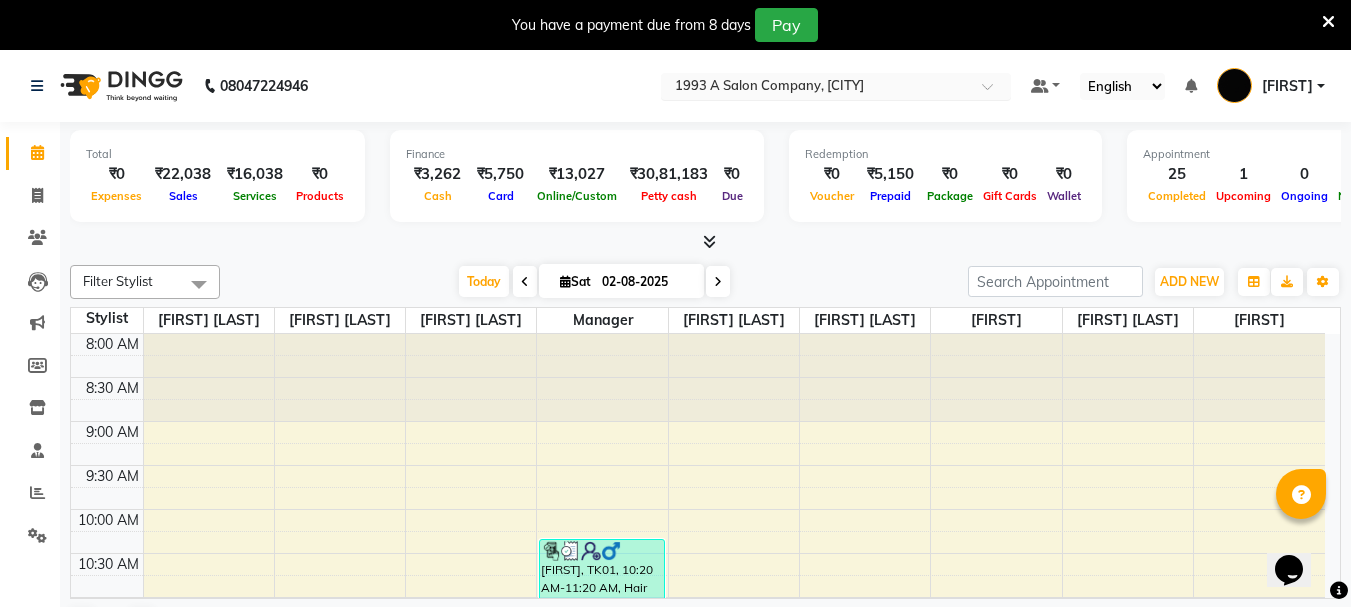 click on "× 1993 A Salon Company, Prabhat Road" at bounding box center [769, 86] 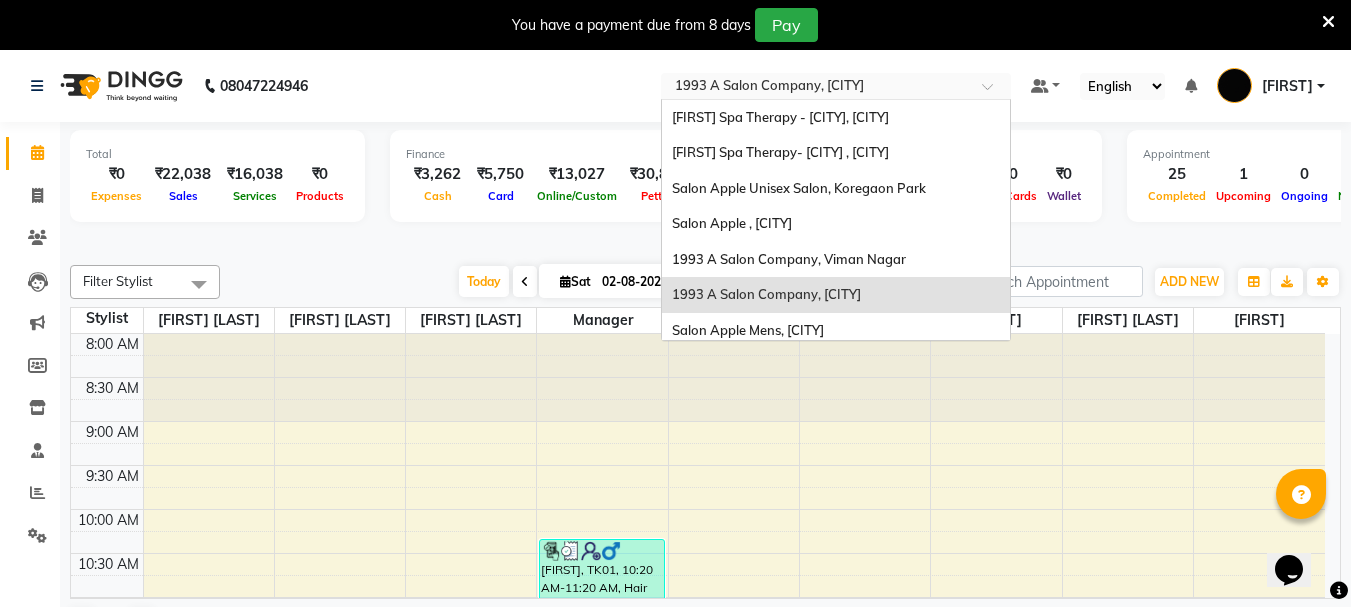 scroll, scrollTop: 119, scrollLeft: 0, axis: vertical 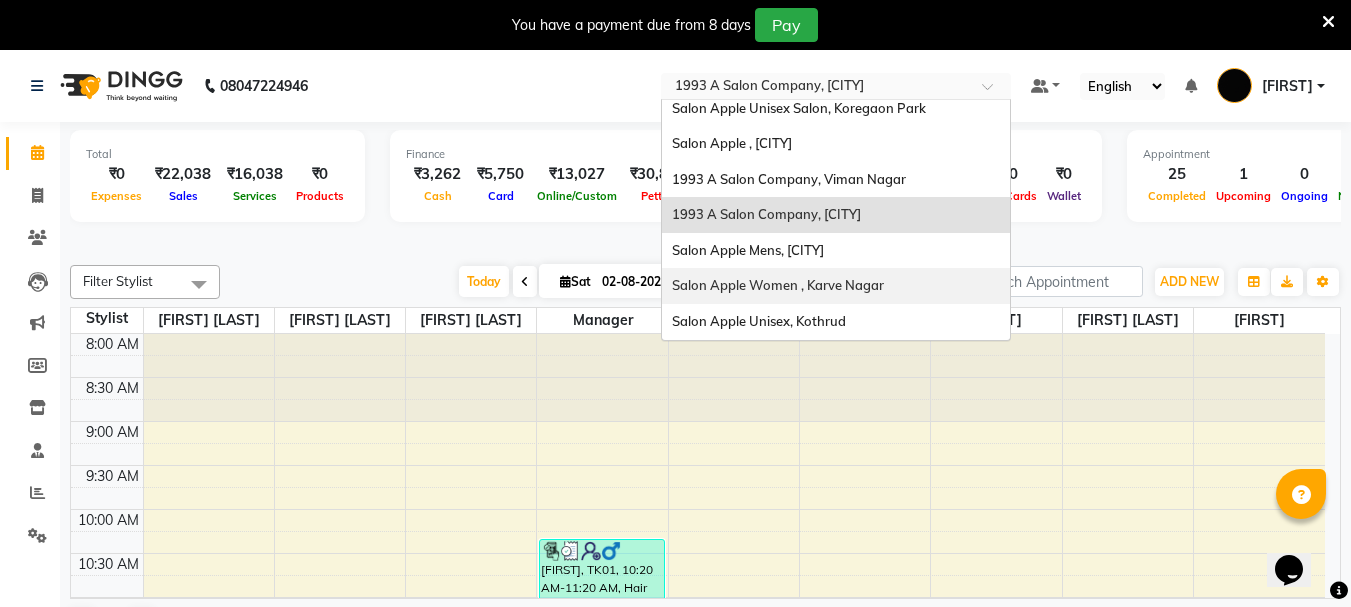 click on "Salon Apple Women , Karve Nagar" at bounding box center (836, 286) 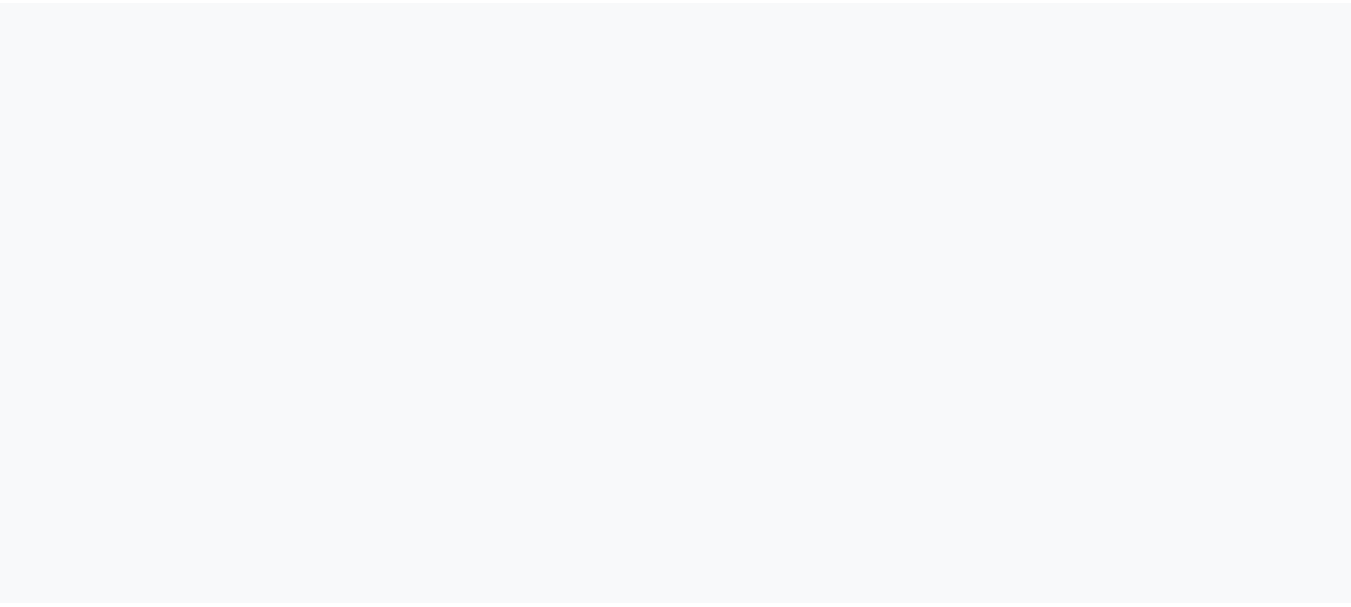 scroll, scrollTop: 0, scrollLeft: 0, axis: both 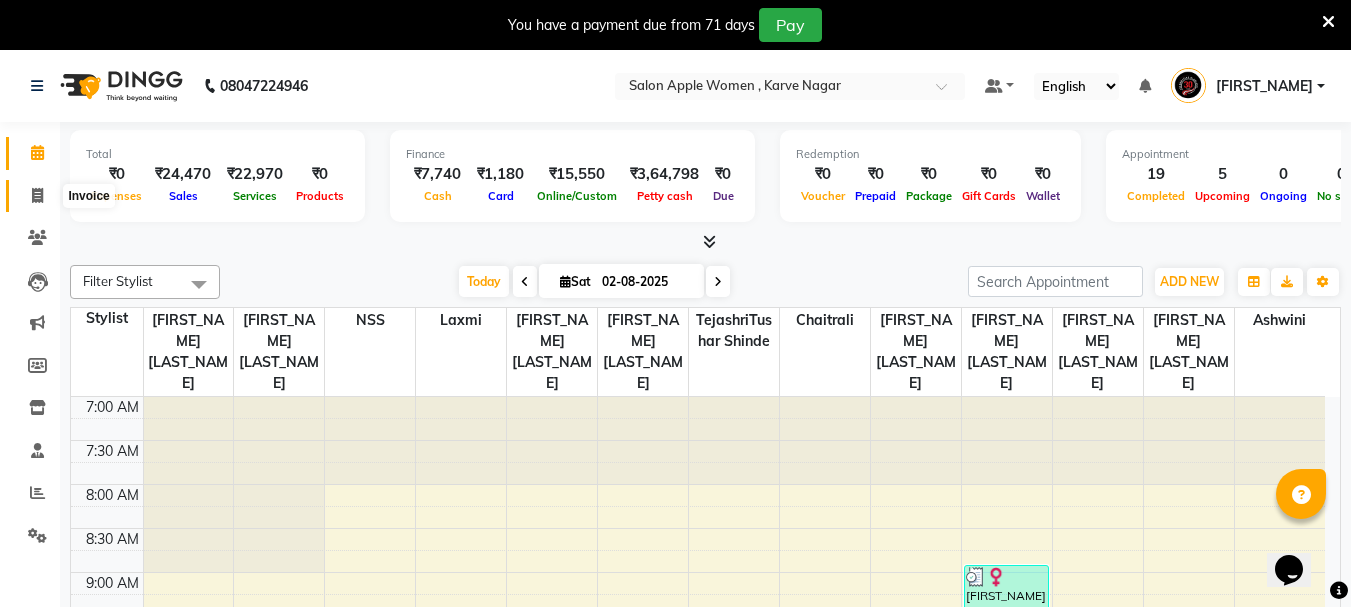click 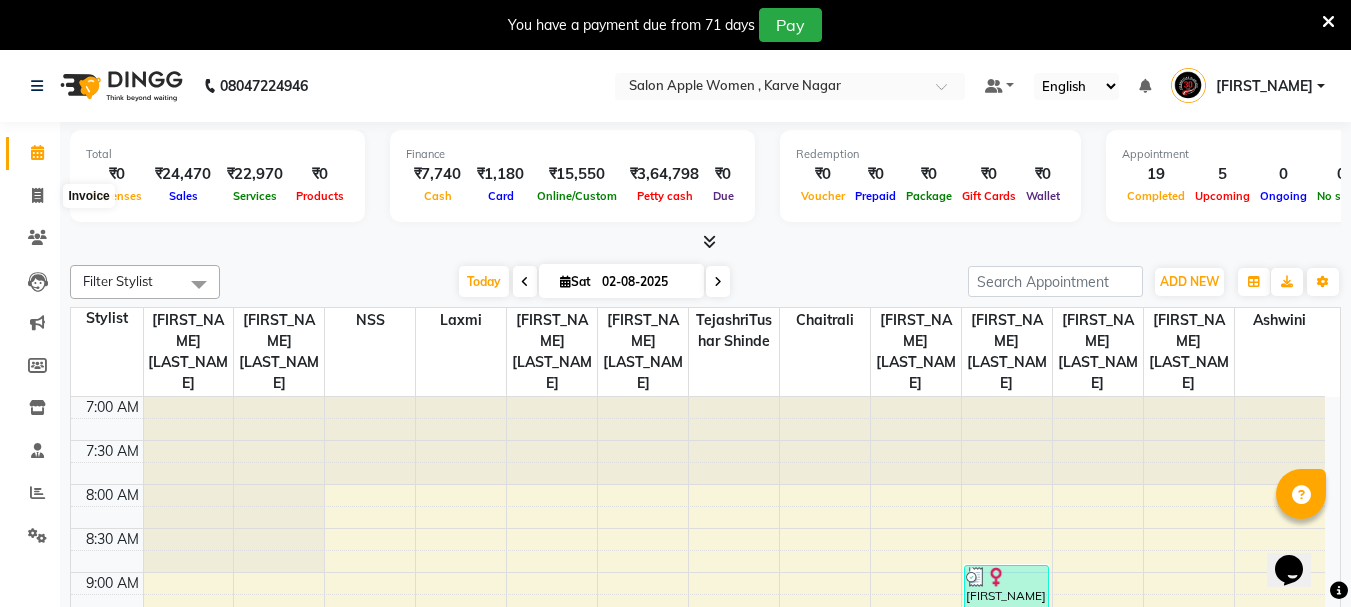 select on "96" 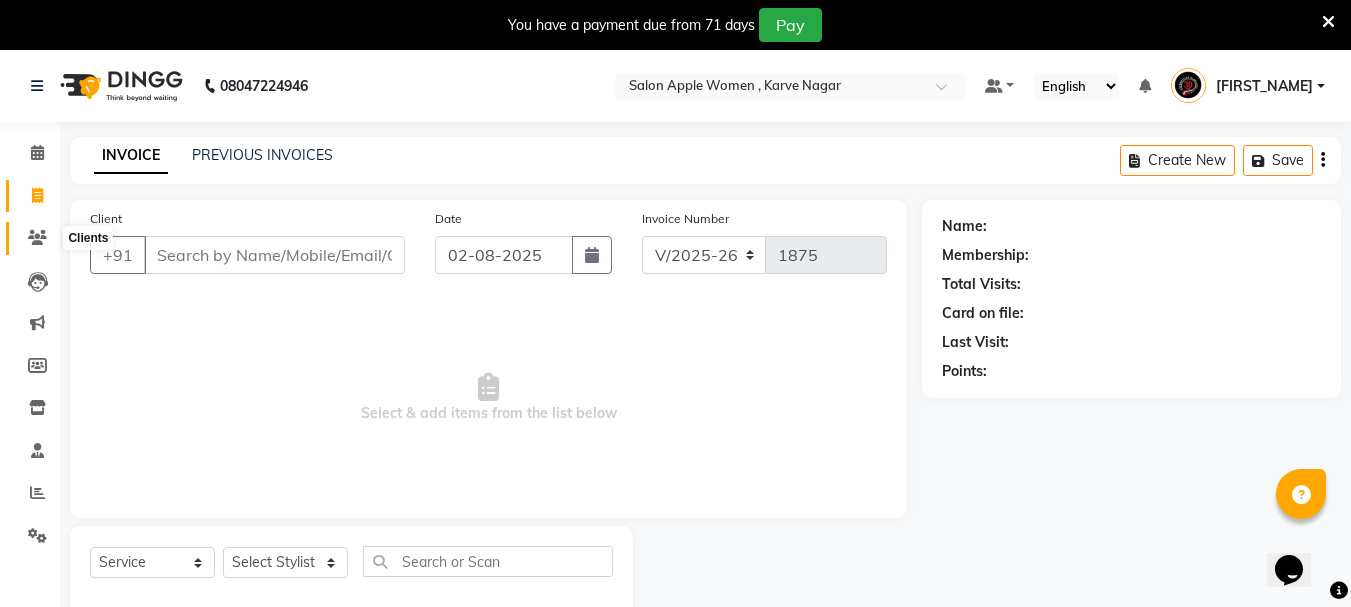 click 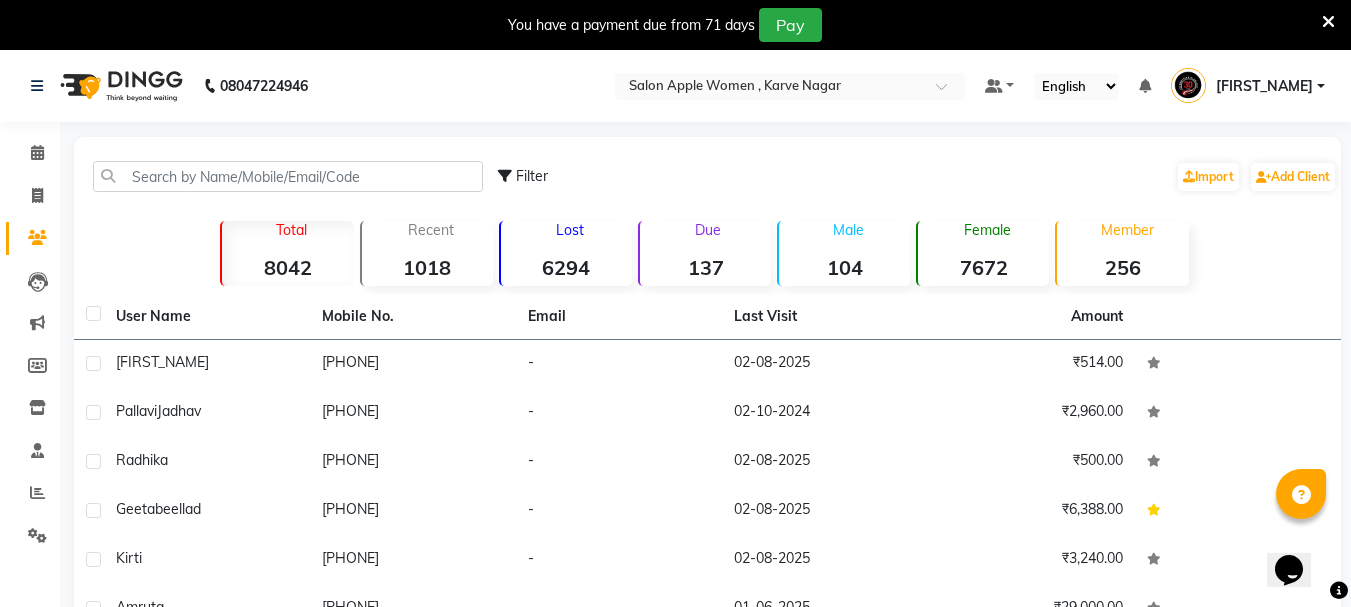 click on "6294" 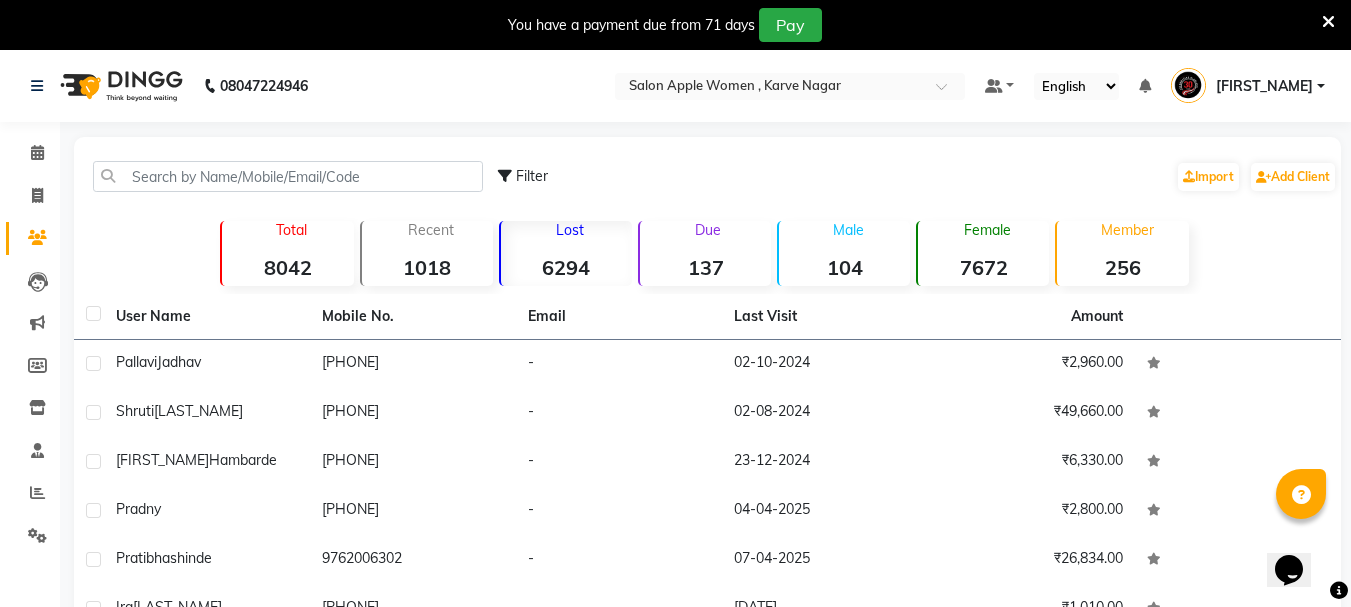 click on "6294" 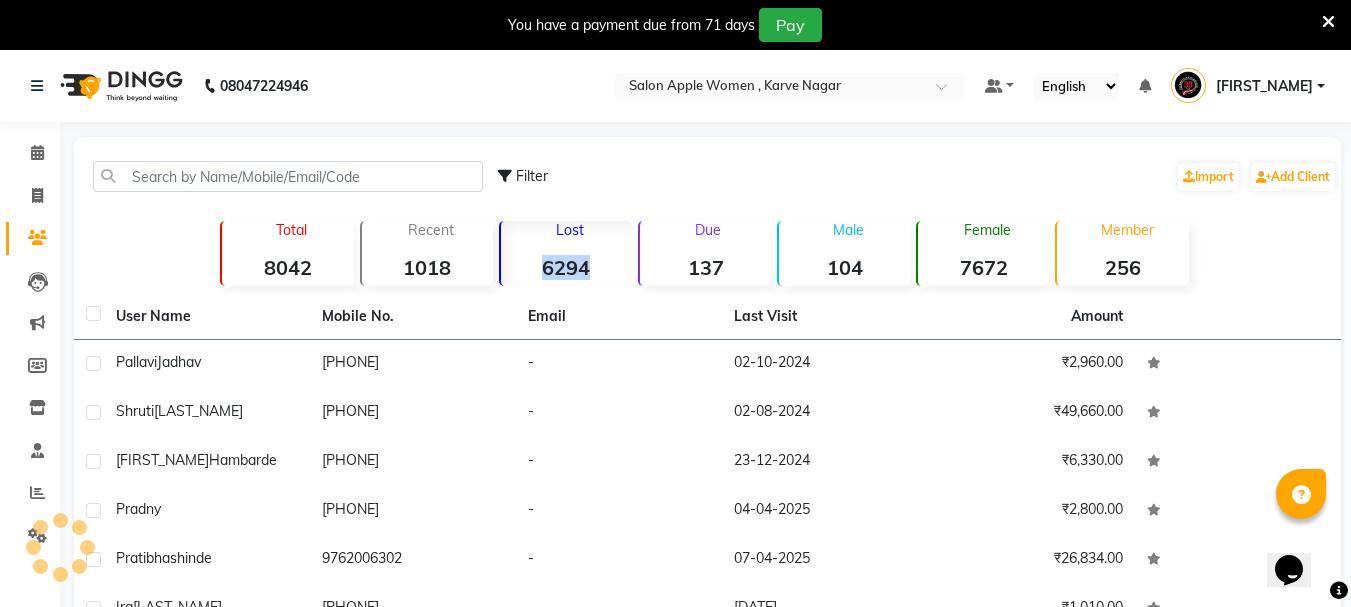 click on "6294" 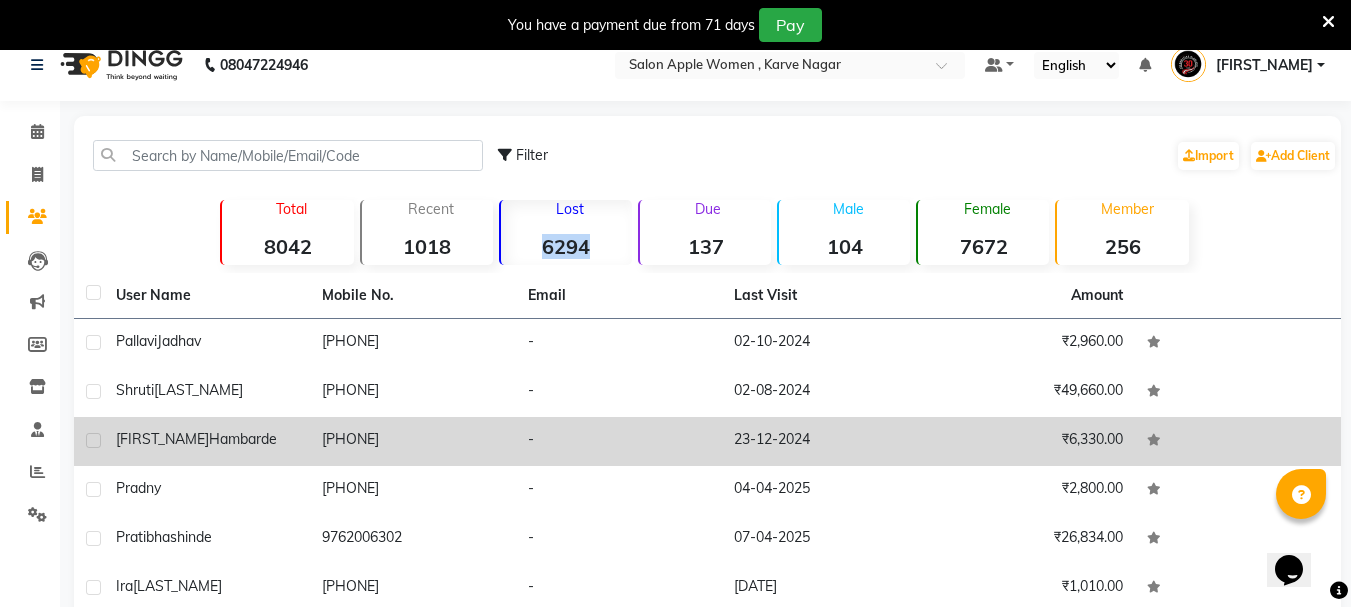 scroll, scrollTop: 0, scrollLeft: 0, axis: both 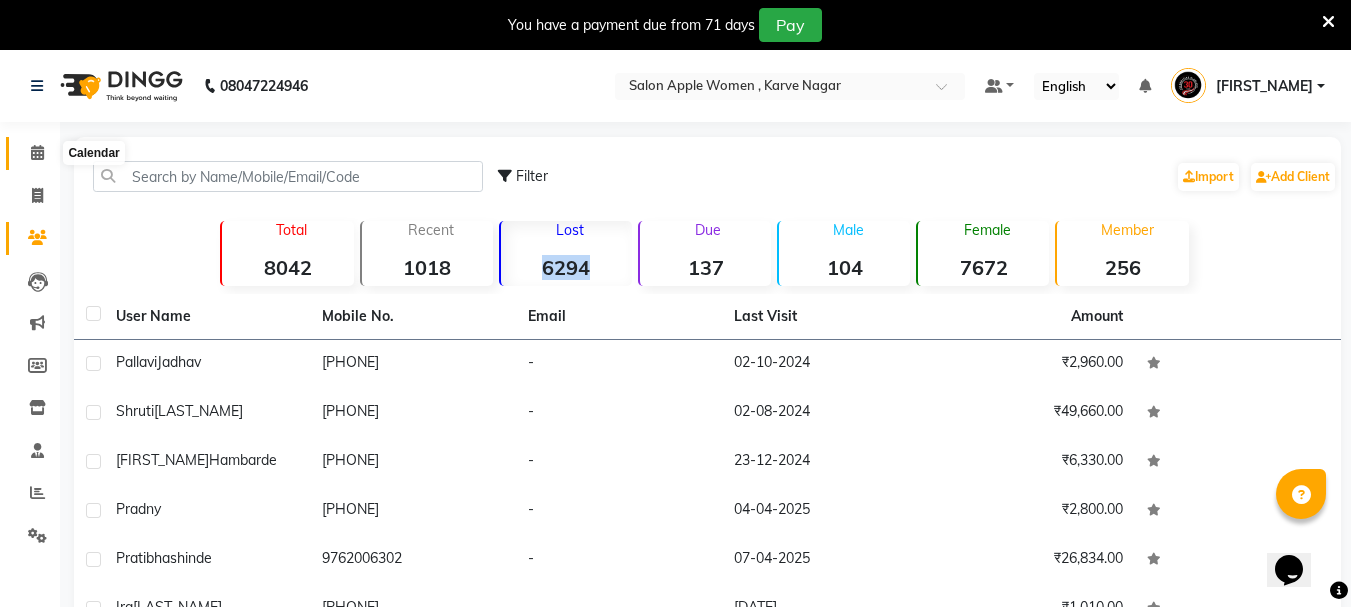 click 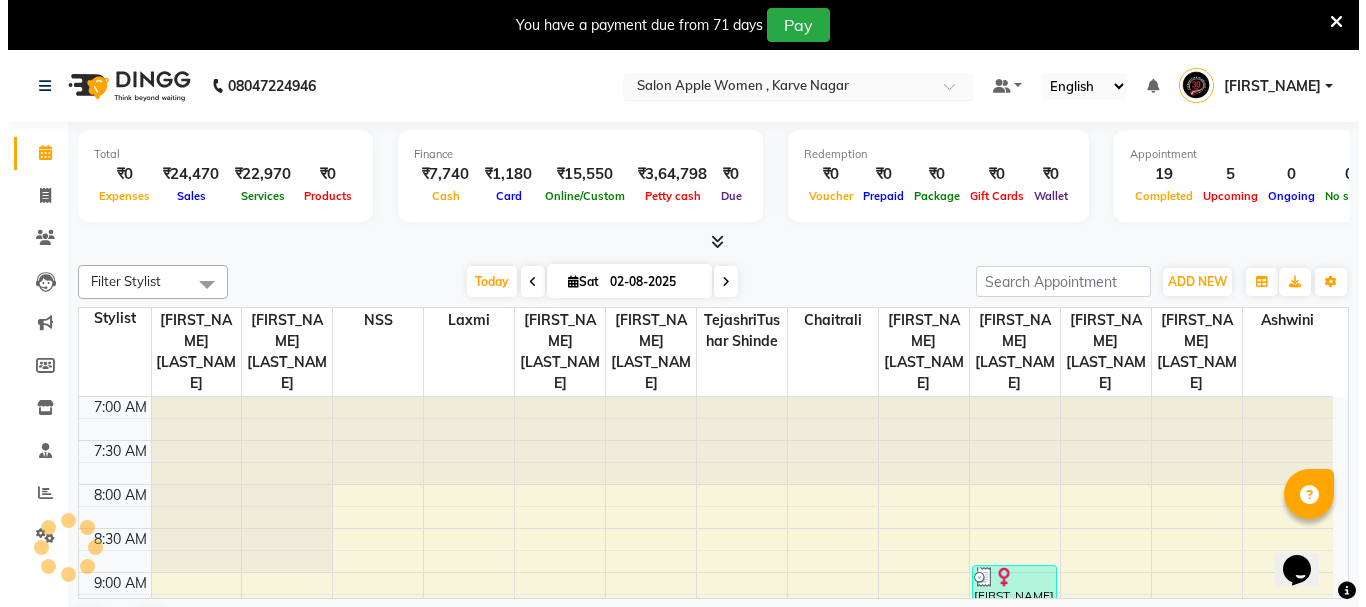 scroll, scrollTop: 0, scrollLeft: 0, axis: both 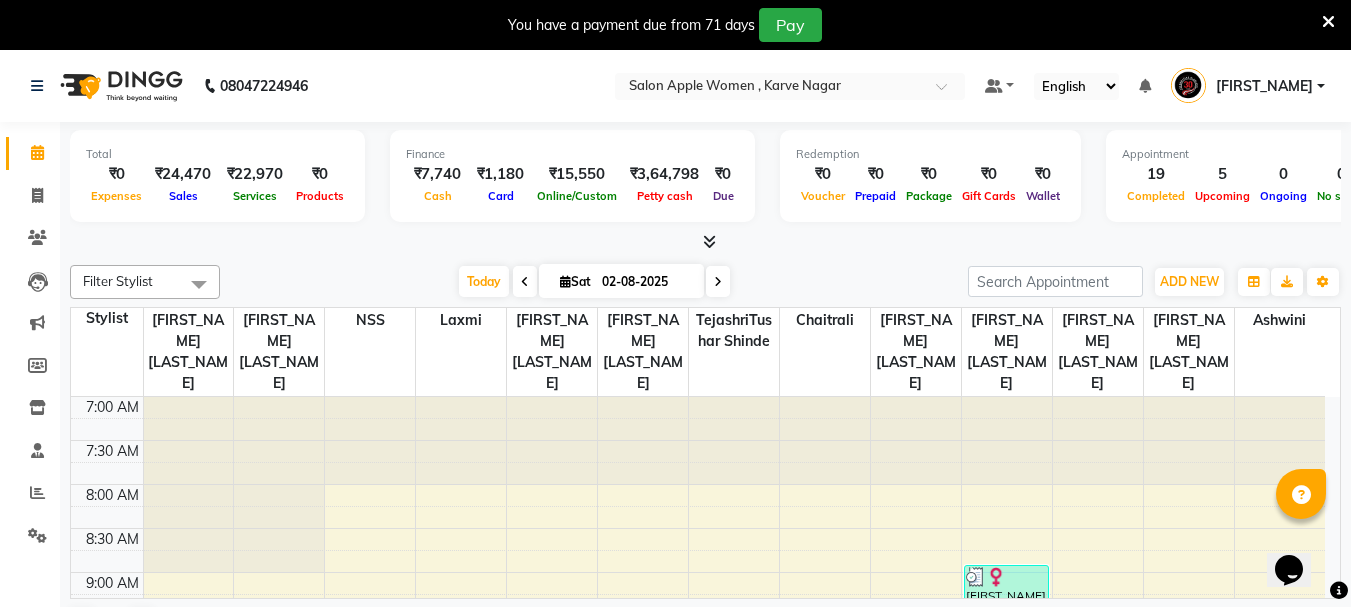 click at bounding box center [709, 241] 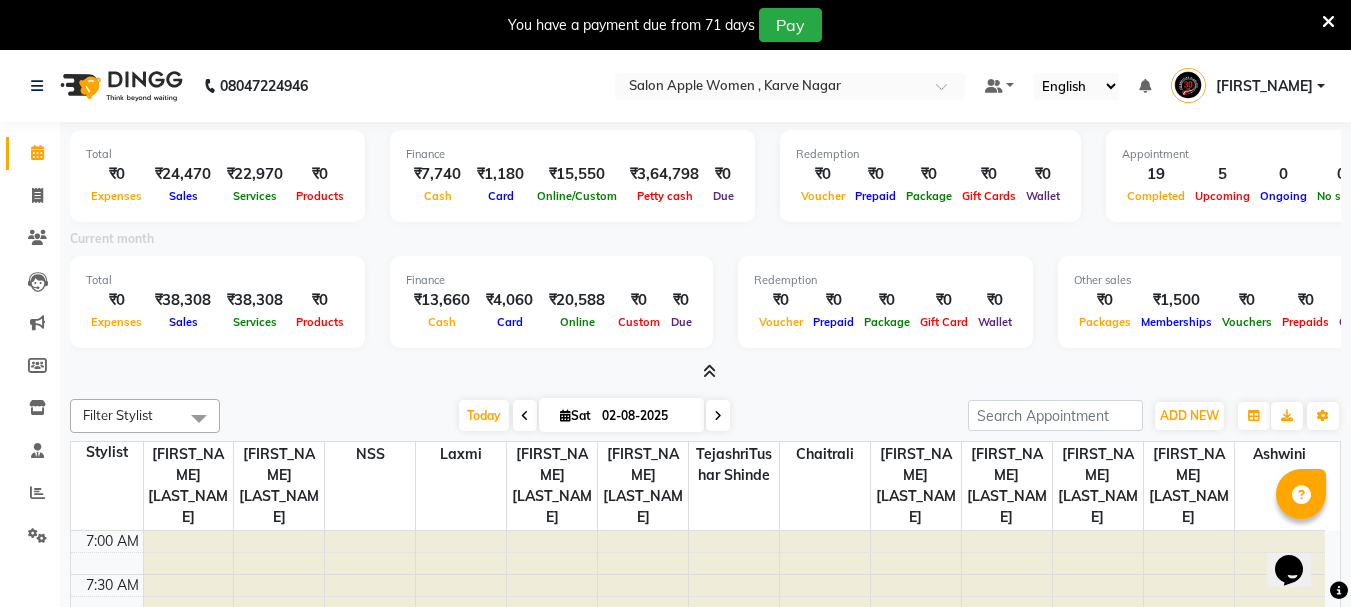 click on "[FIRST]" at bounding box center (1264, 86) 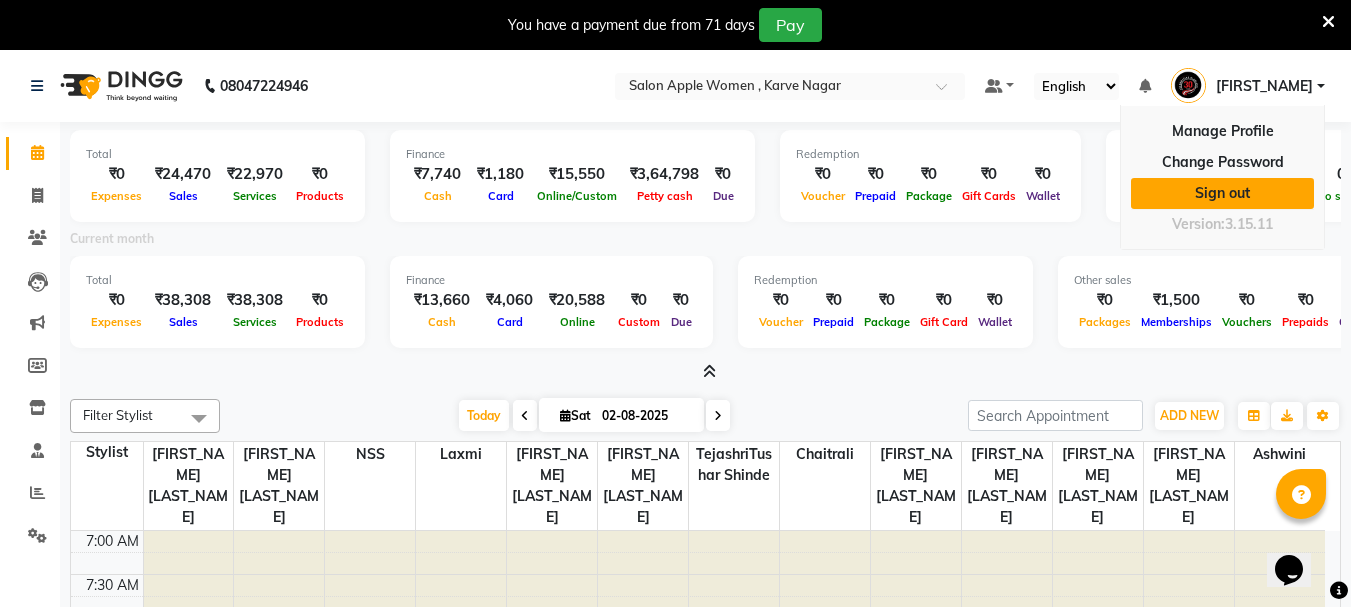 click on "Sign out" at bounding box center (1222, 193) 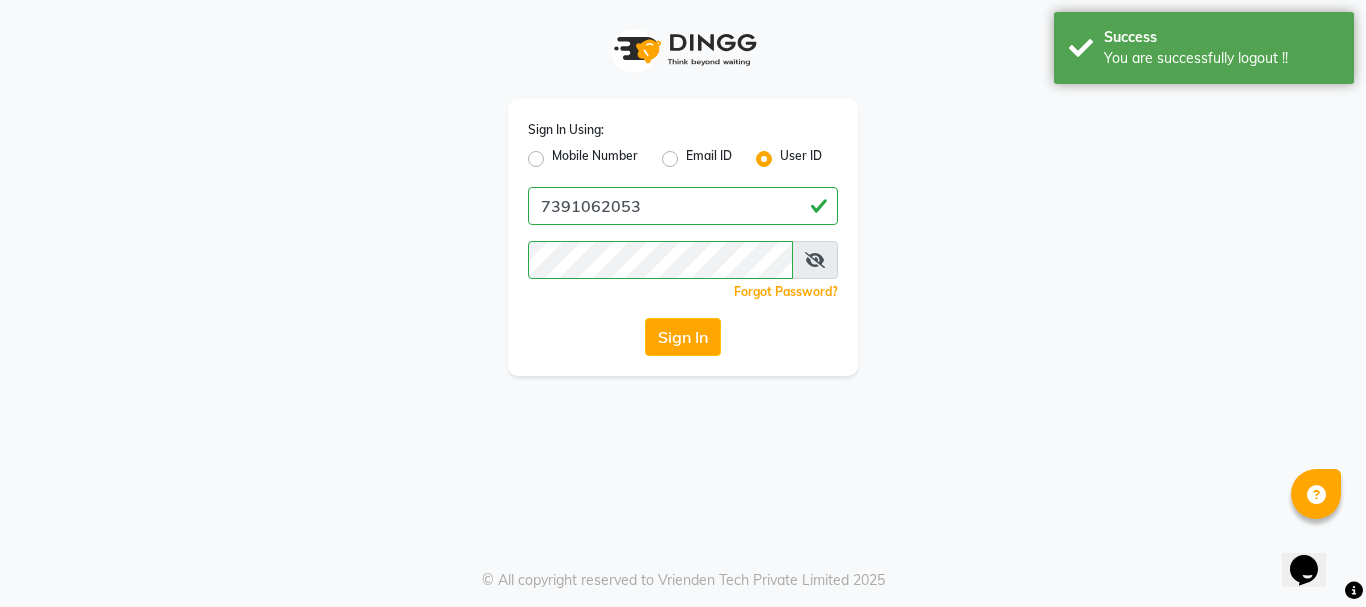 click on "Mobile Number" 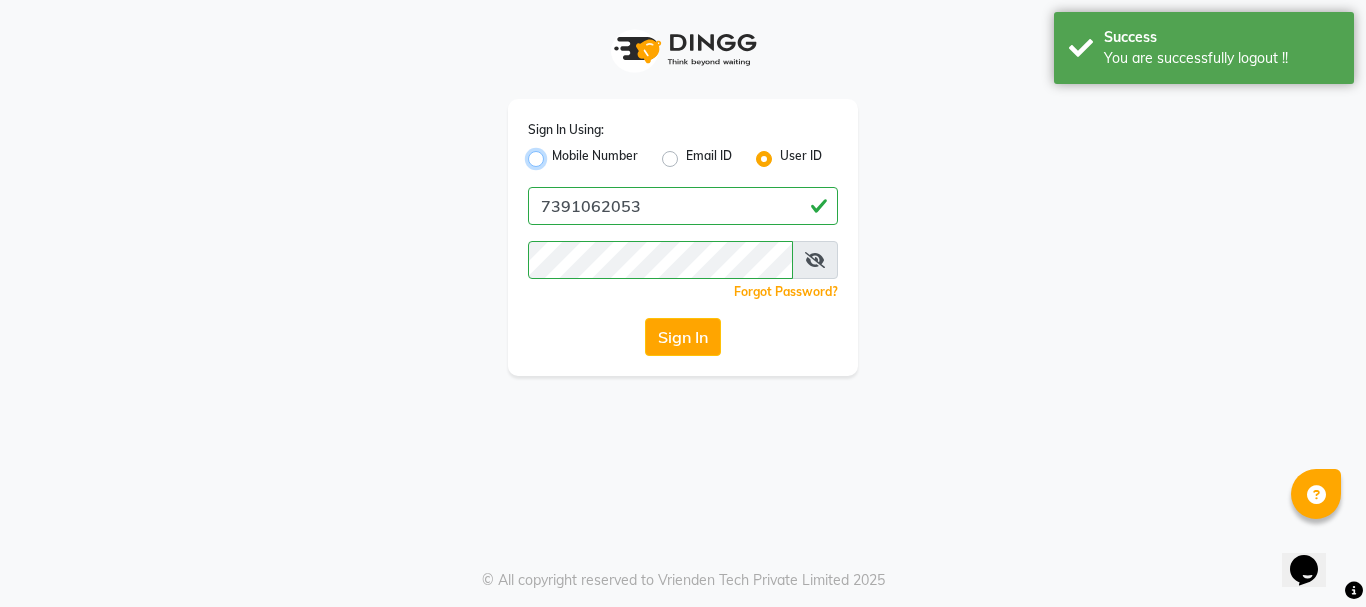 click on "Mobile Number" at bounding box center [558, 153] 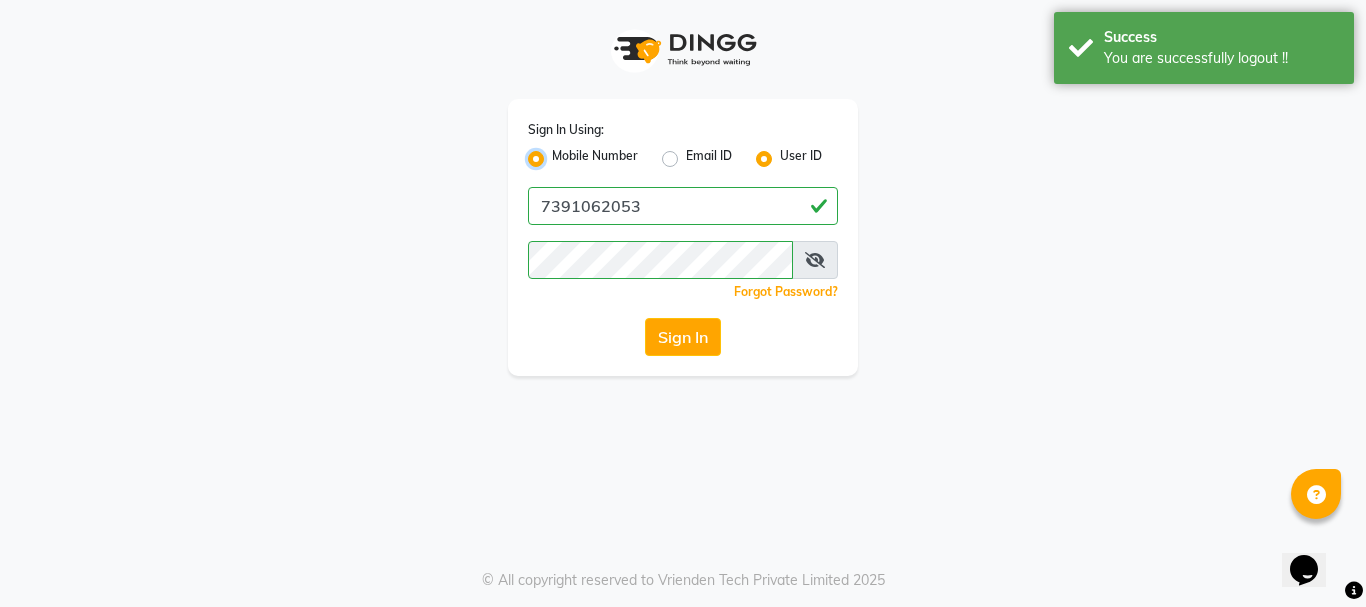 radio on "false" 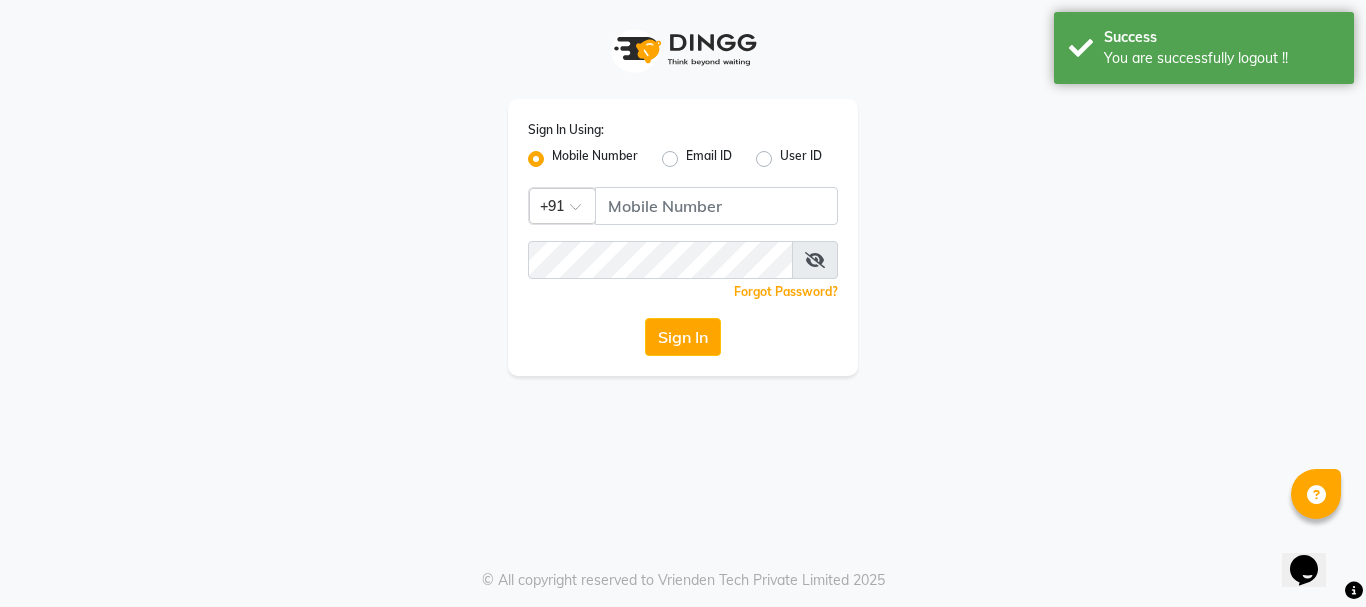 click on "Mobile Number" 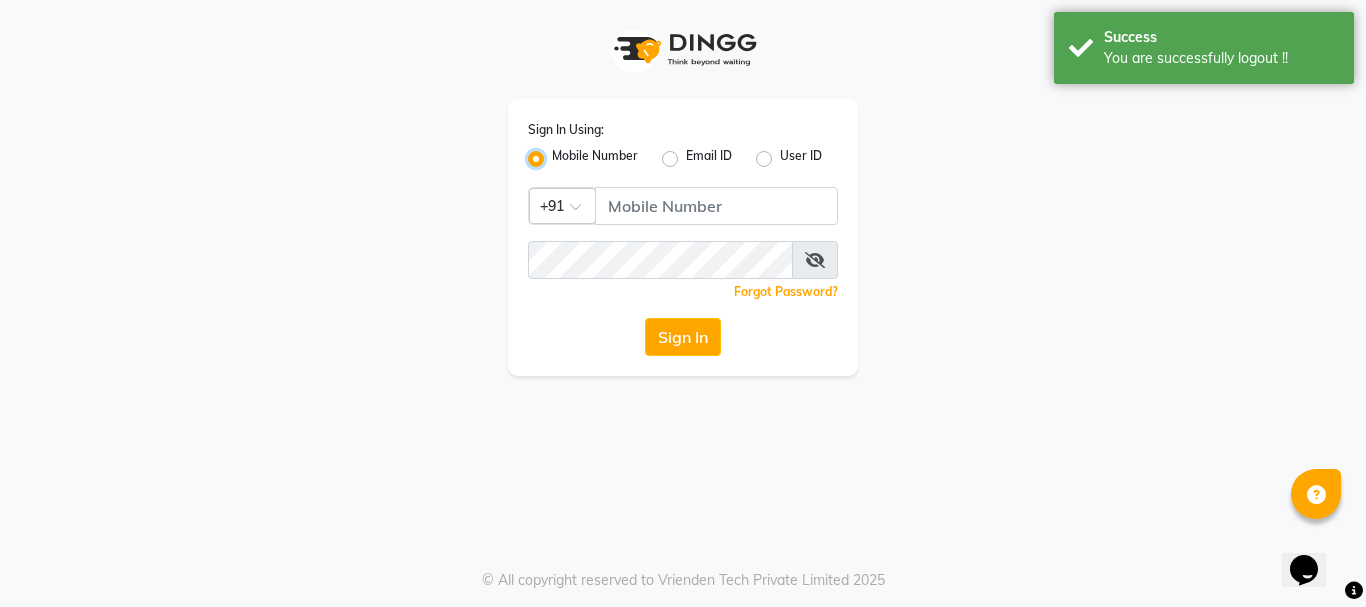 click on "Mobile Number" at bounding box center [558, 153] 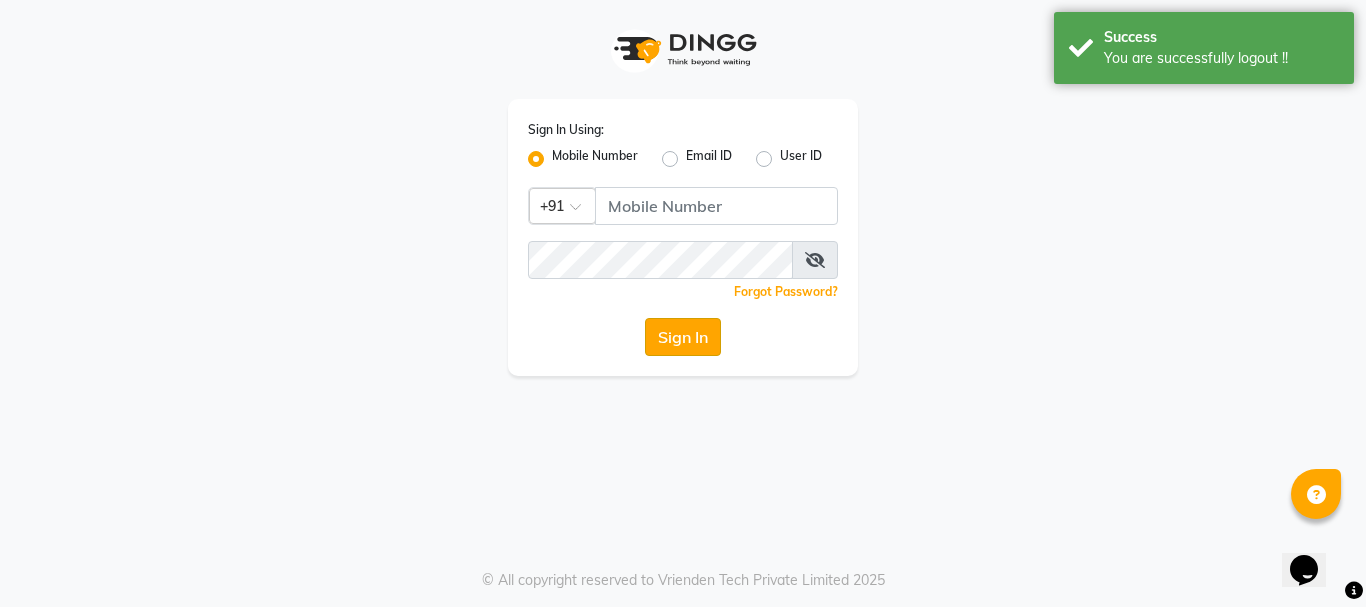 click on "Sign In" 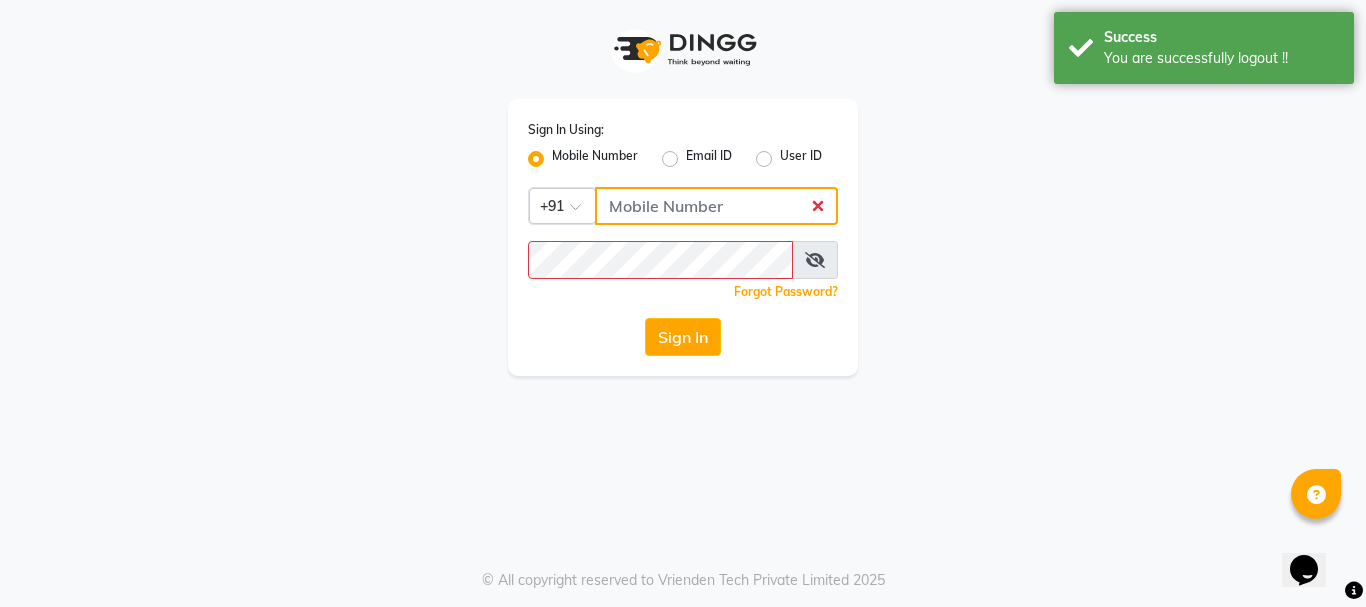 click 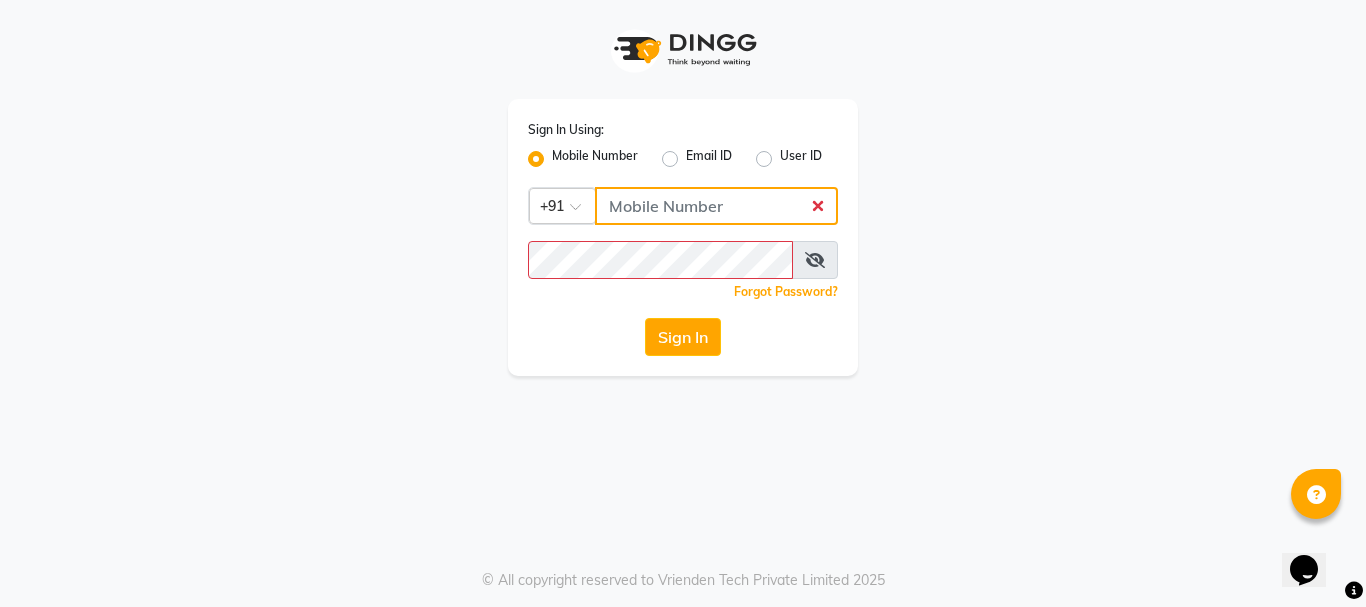 type on "7391062053" 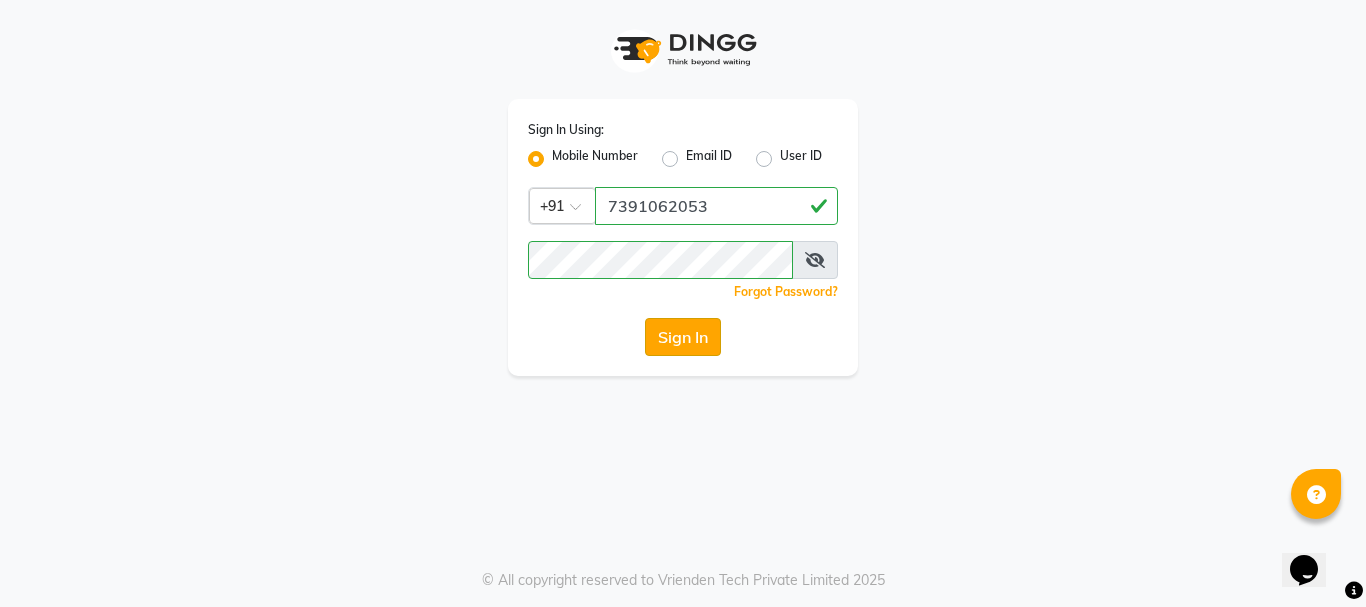 click on "Sign In" 